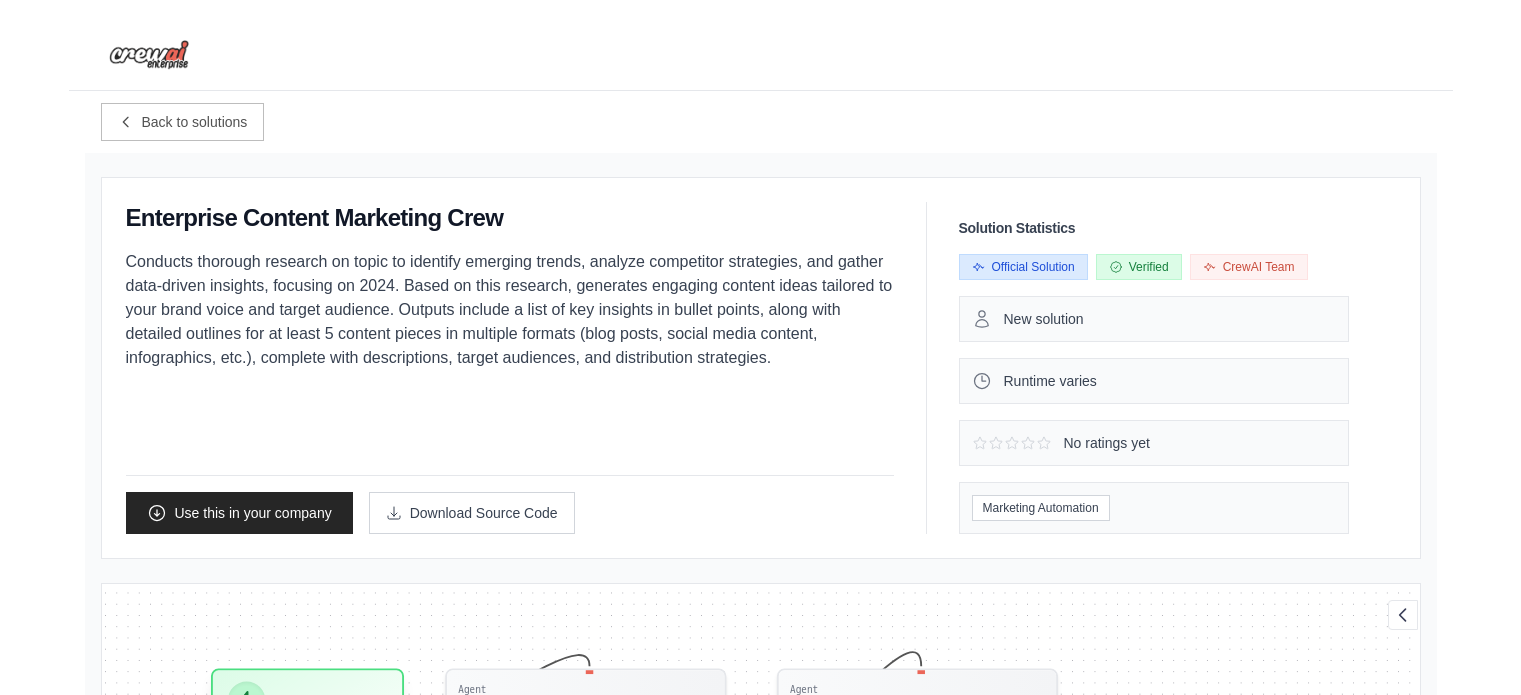 scroll, scrollTop: 0, scrollLeft: 0, axis: both 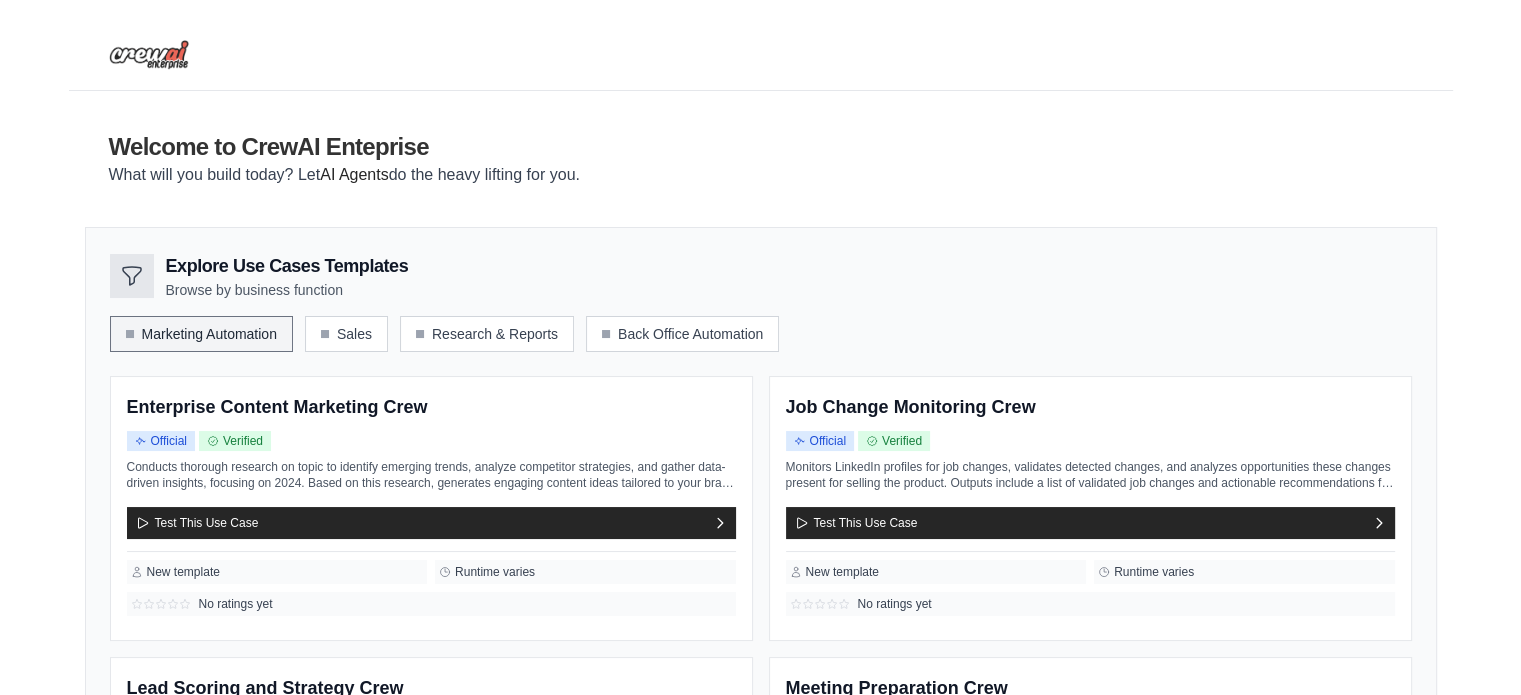 click at bounding box center (130, 334) 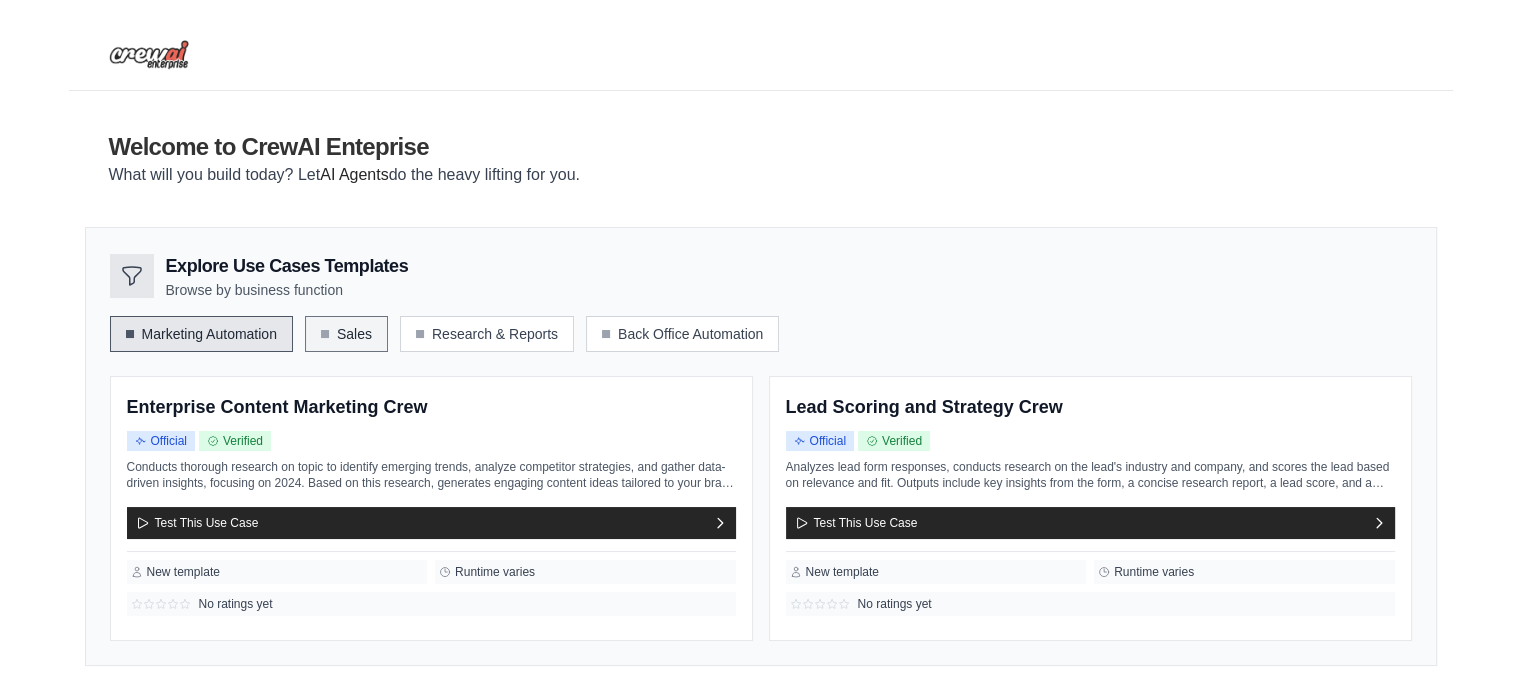 click on "Sales" at bounding box center [346, 334] 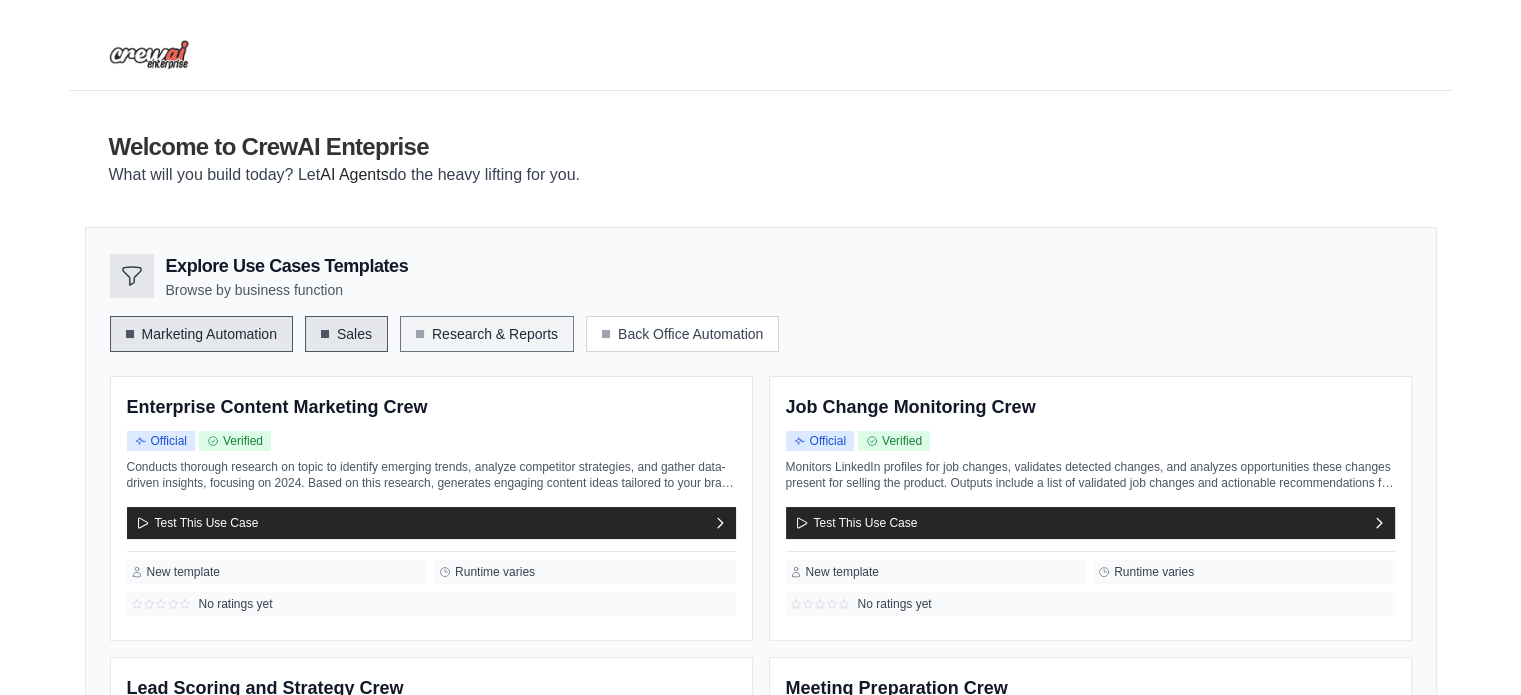 click on "Research & Reports" at bounding box center (487, 334) 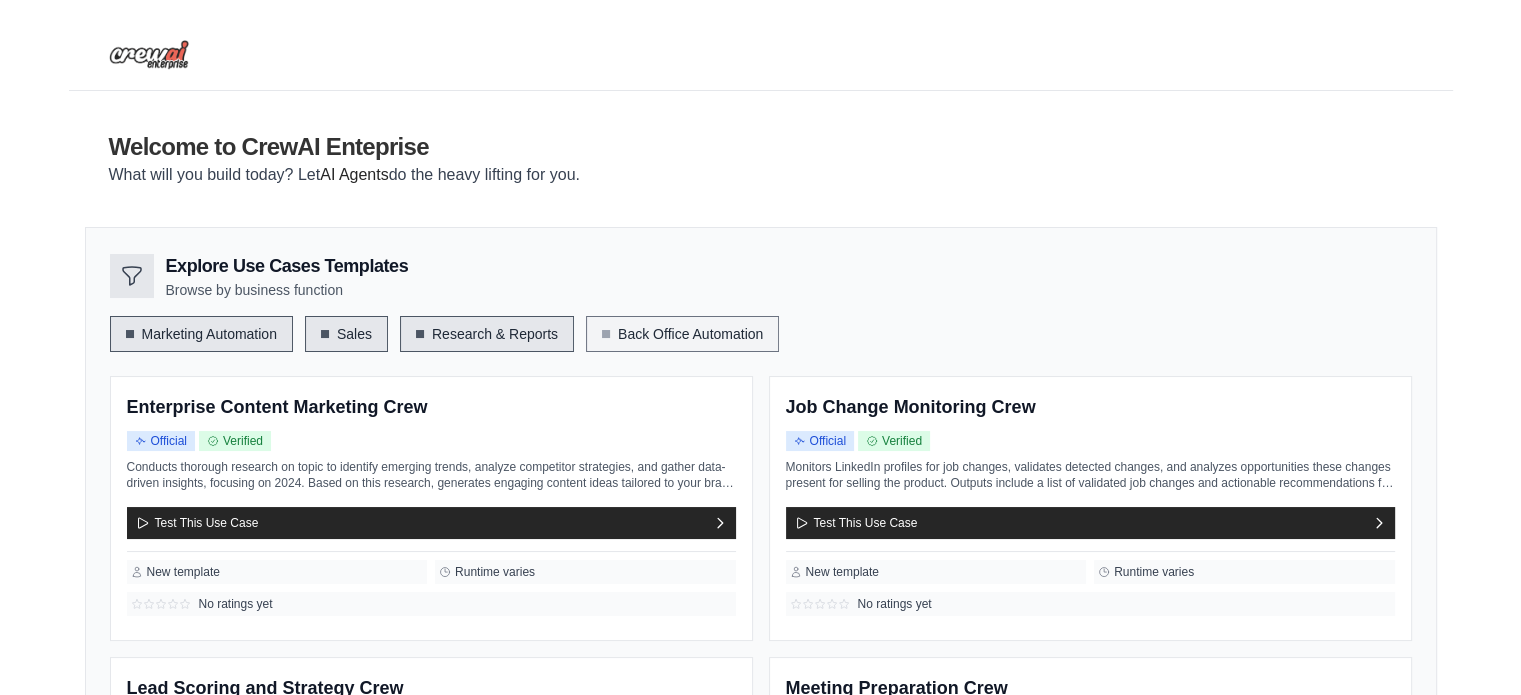 click on "Back Office Automation" at bounding box center [682, 334] 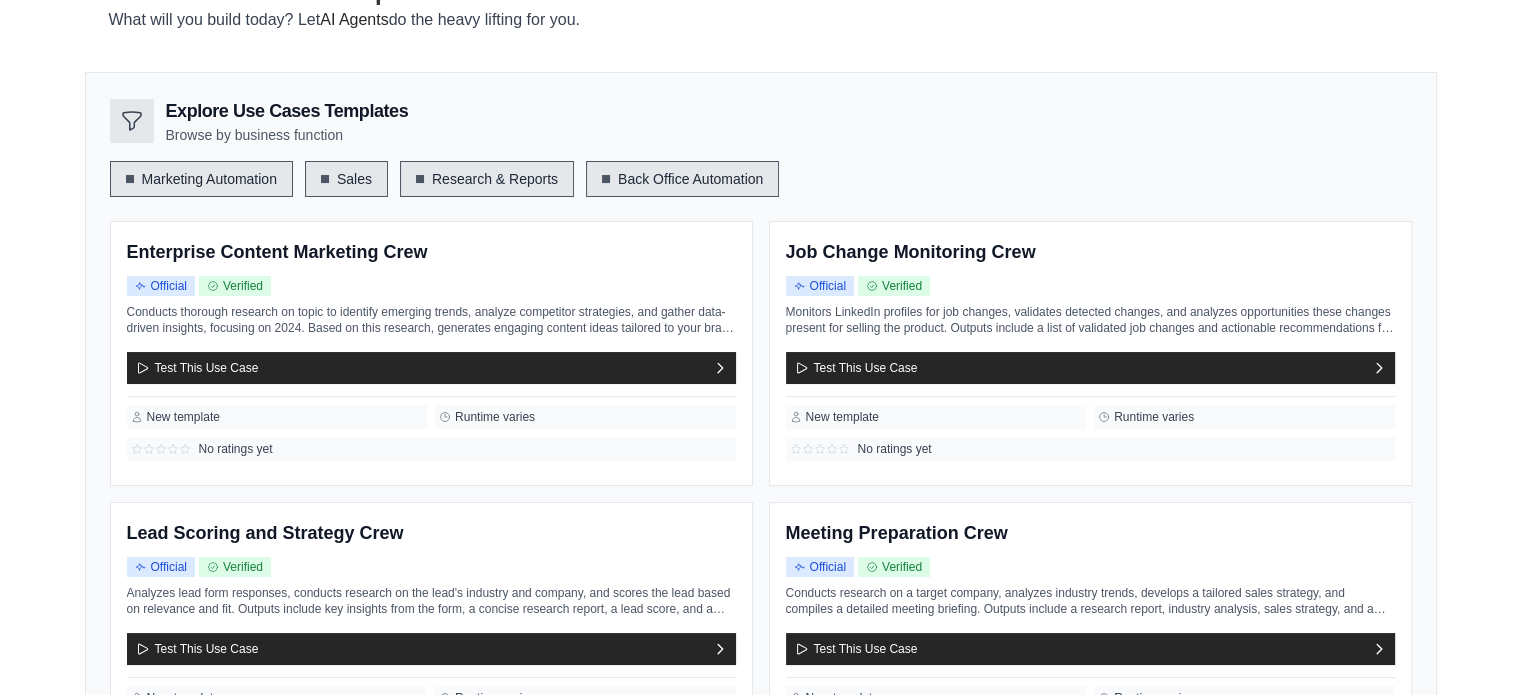 scroll, scrollTop: 148, scrollLeft: 0, axis: vertical 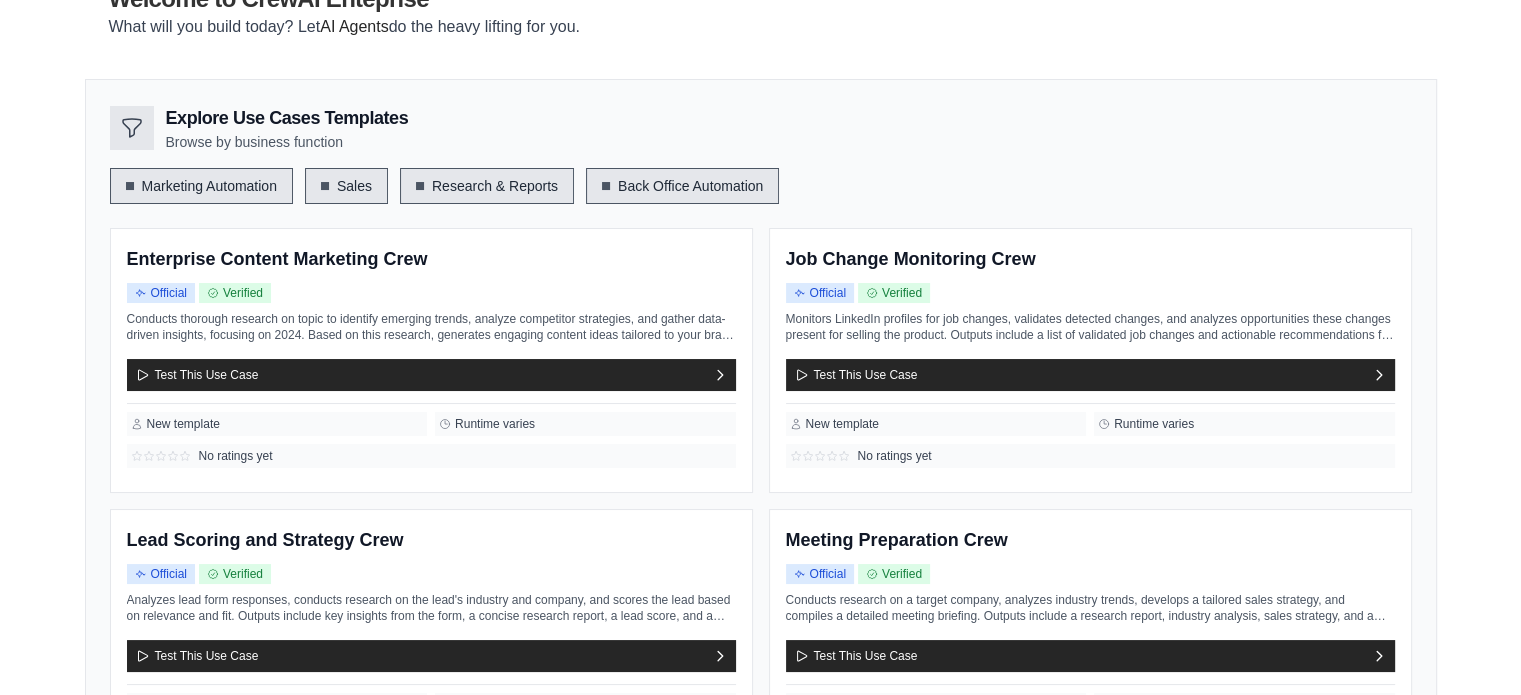 click at bounding box center [605, 186] 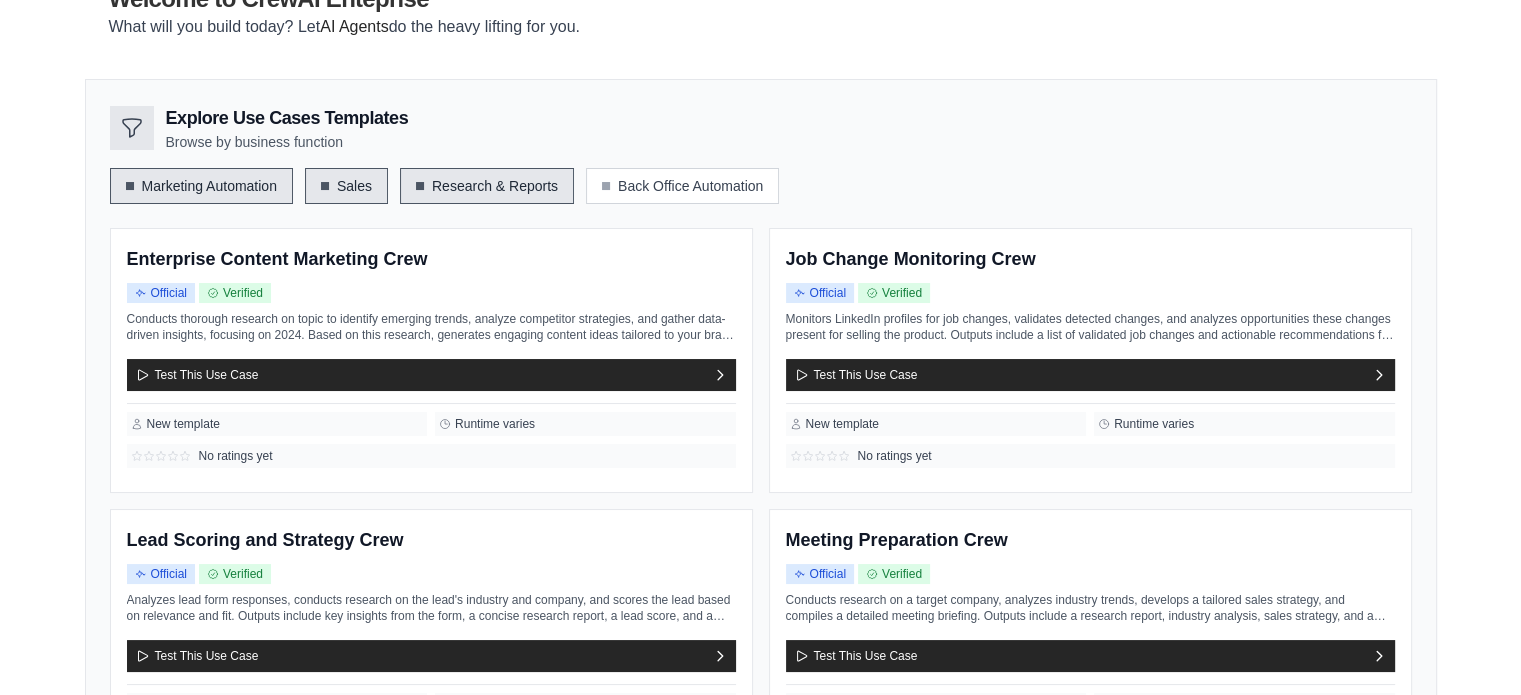 click on "Research & Reports" at bounding box center [487, 186] 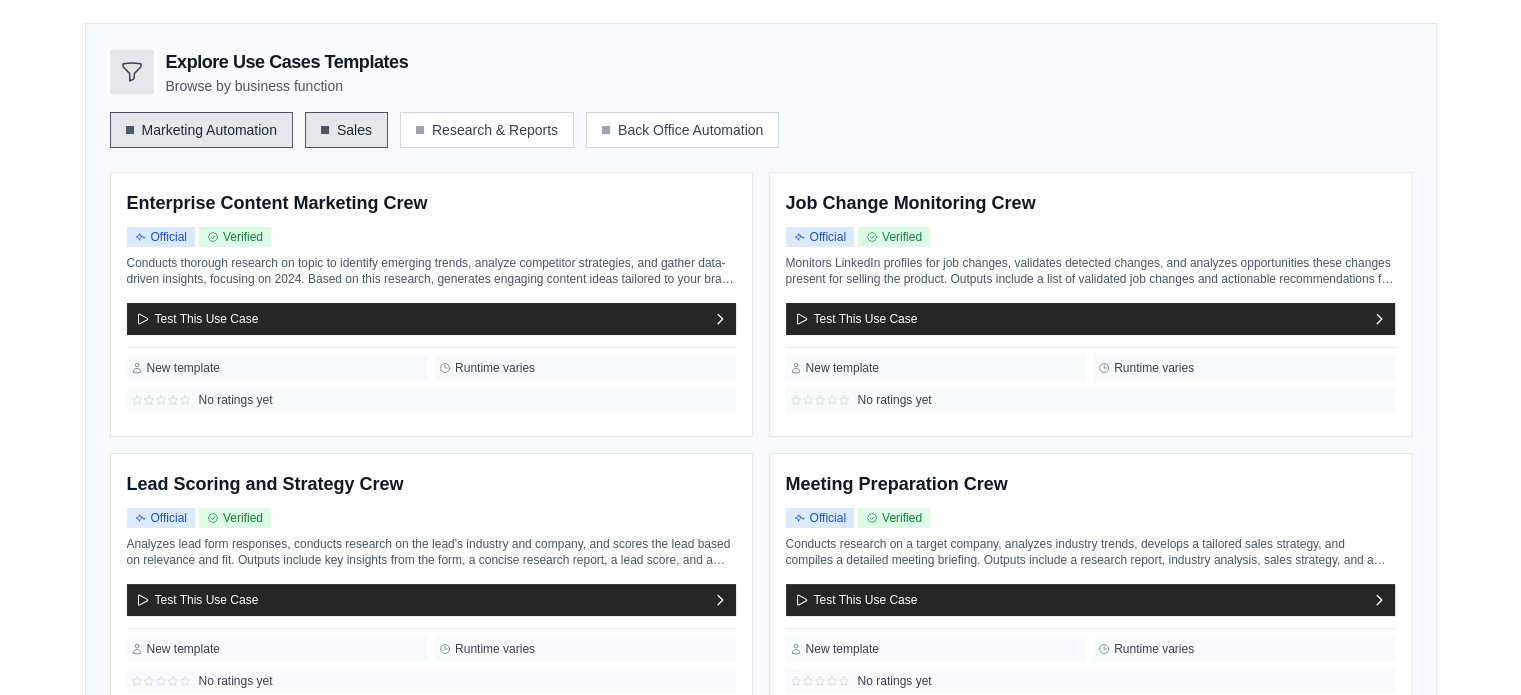 scroll, scrollTop: 183, scrollLeft: 0, axis: vertical 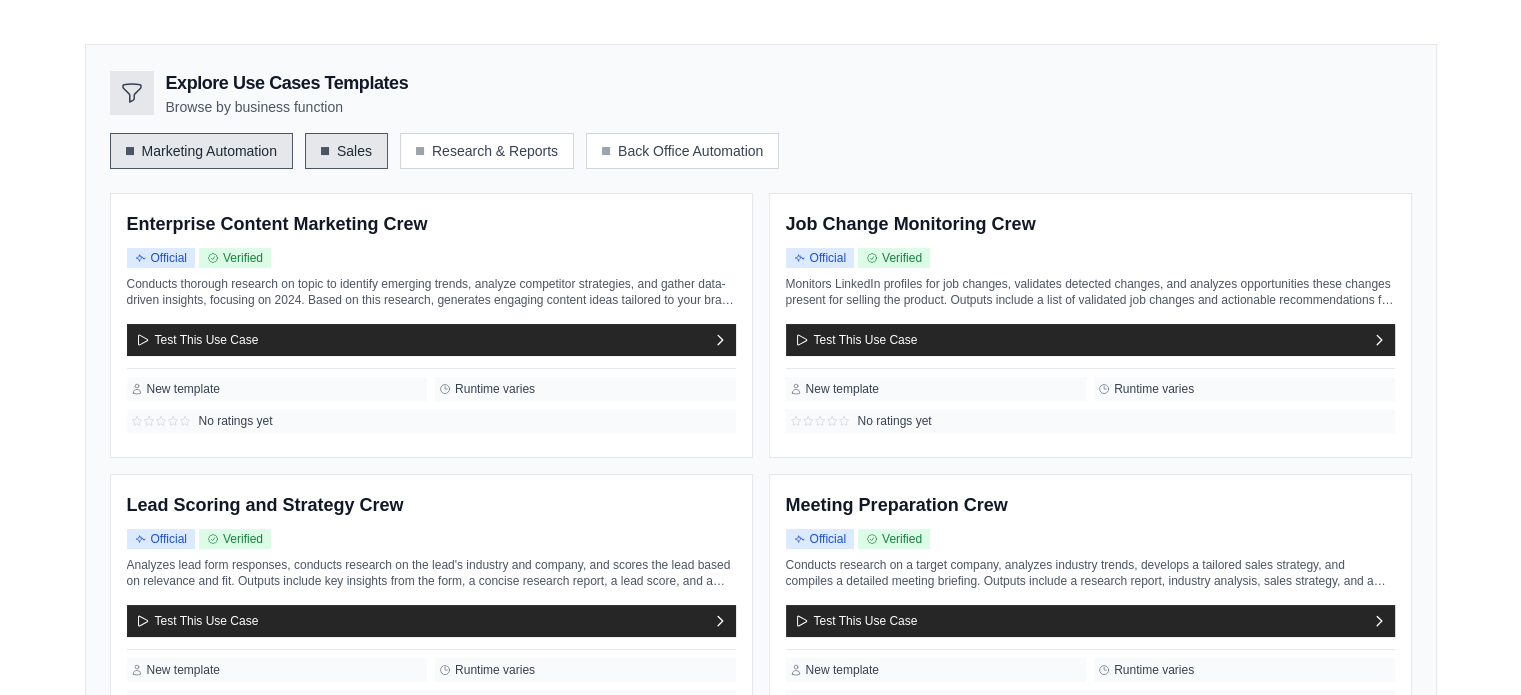 click on "Sales" at bounding box center [346, 151] 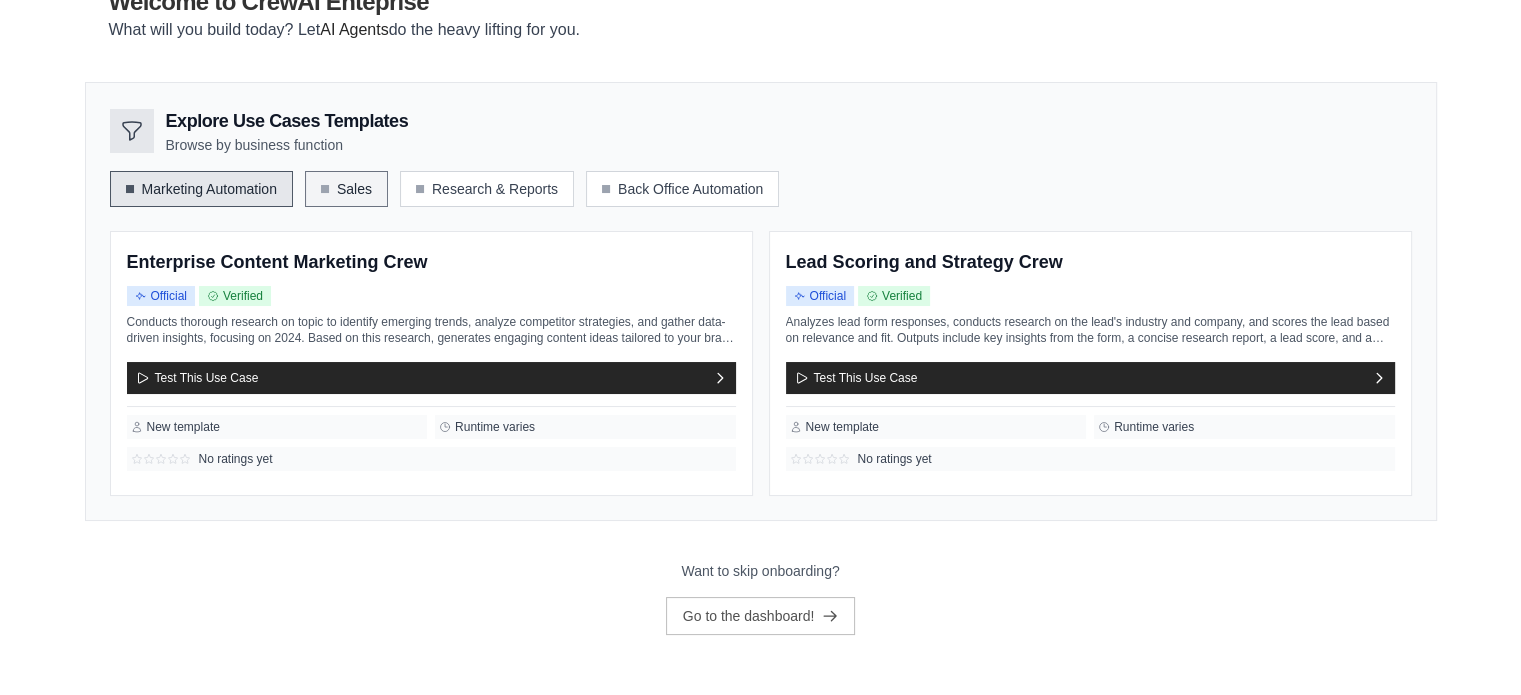 scroll, scrollTop: 143, scrollLeft: 0, axis: vertical 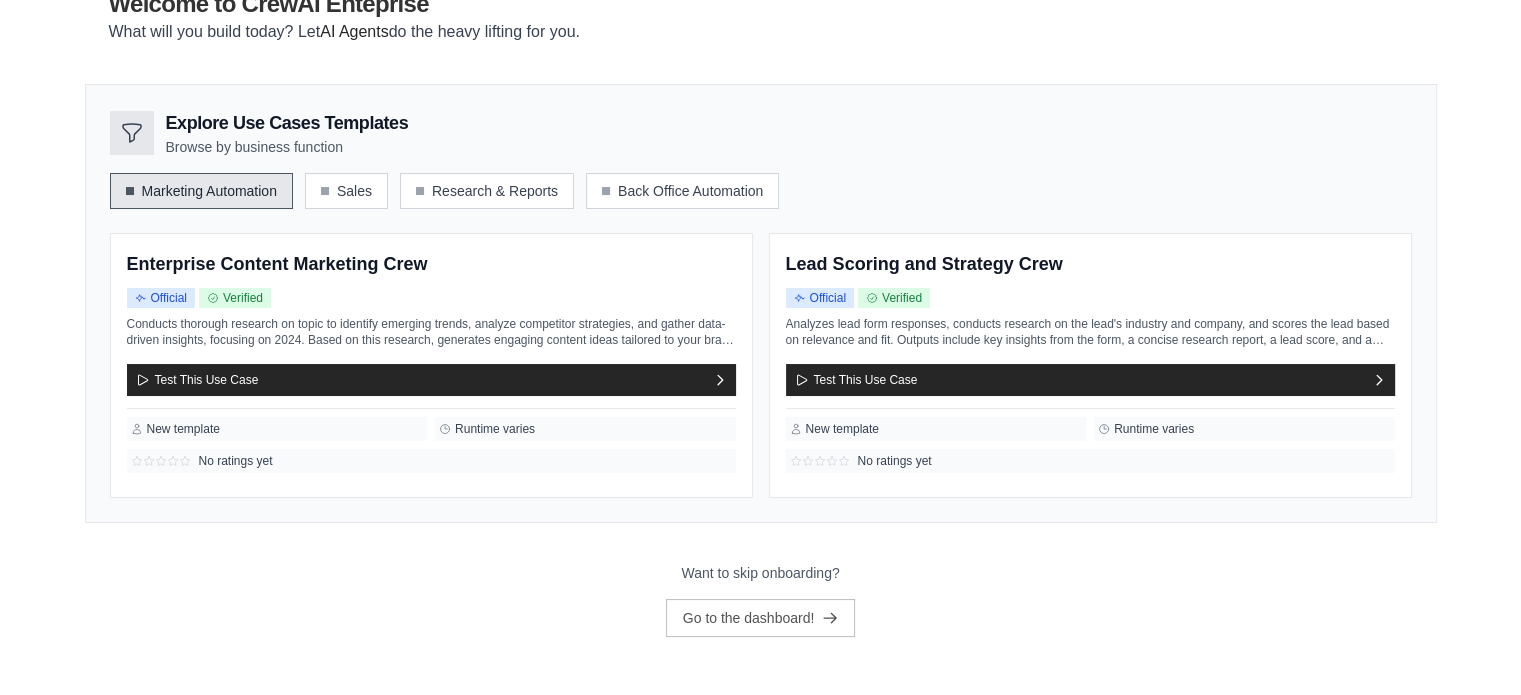 click on "Marketing Automation" at bounding box center (201, 191) 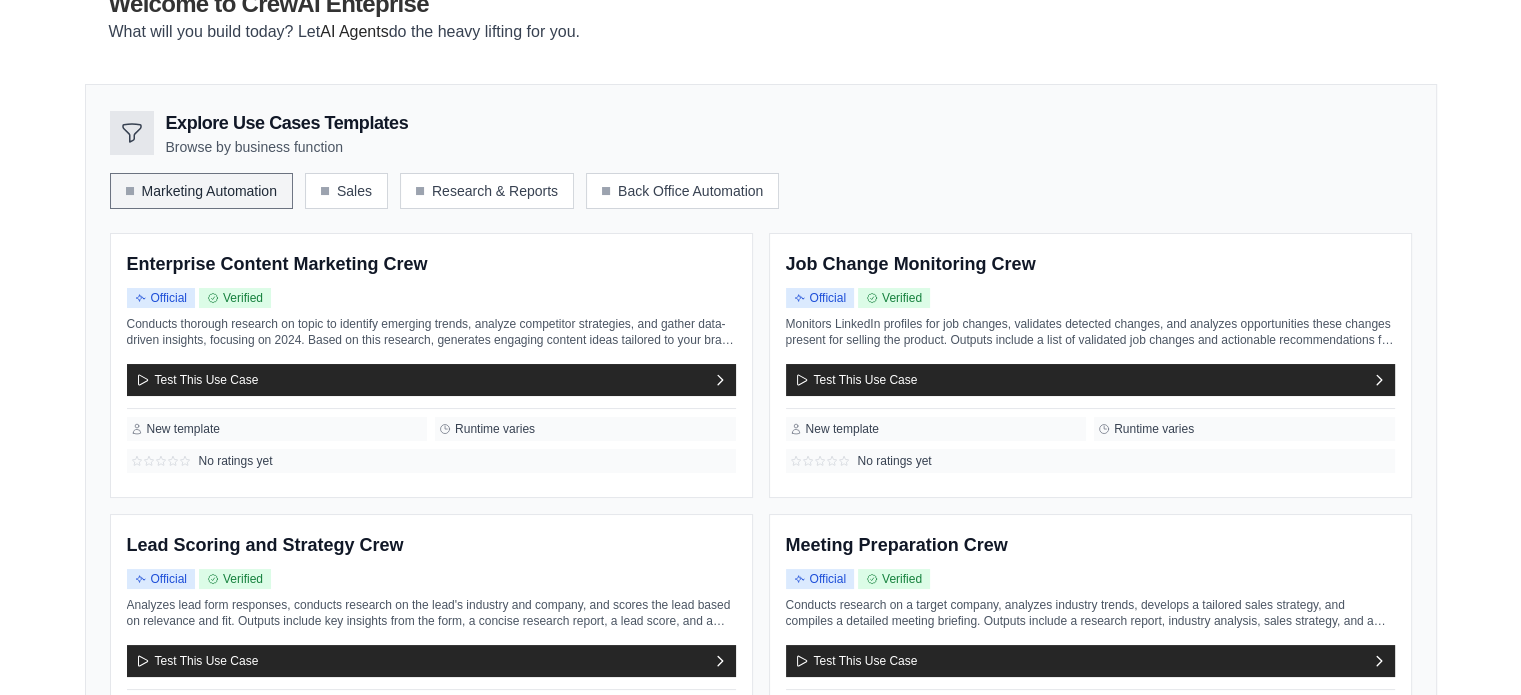 click on "Marketing Automation" at bounding box center (201, 191) 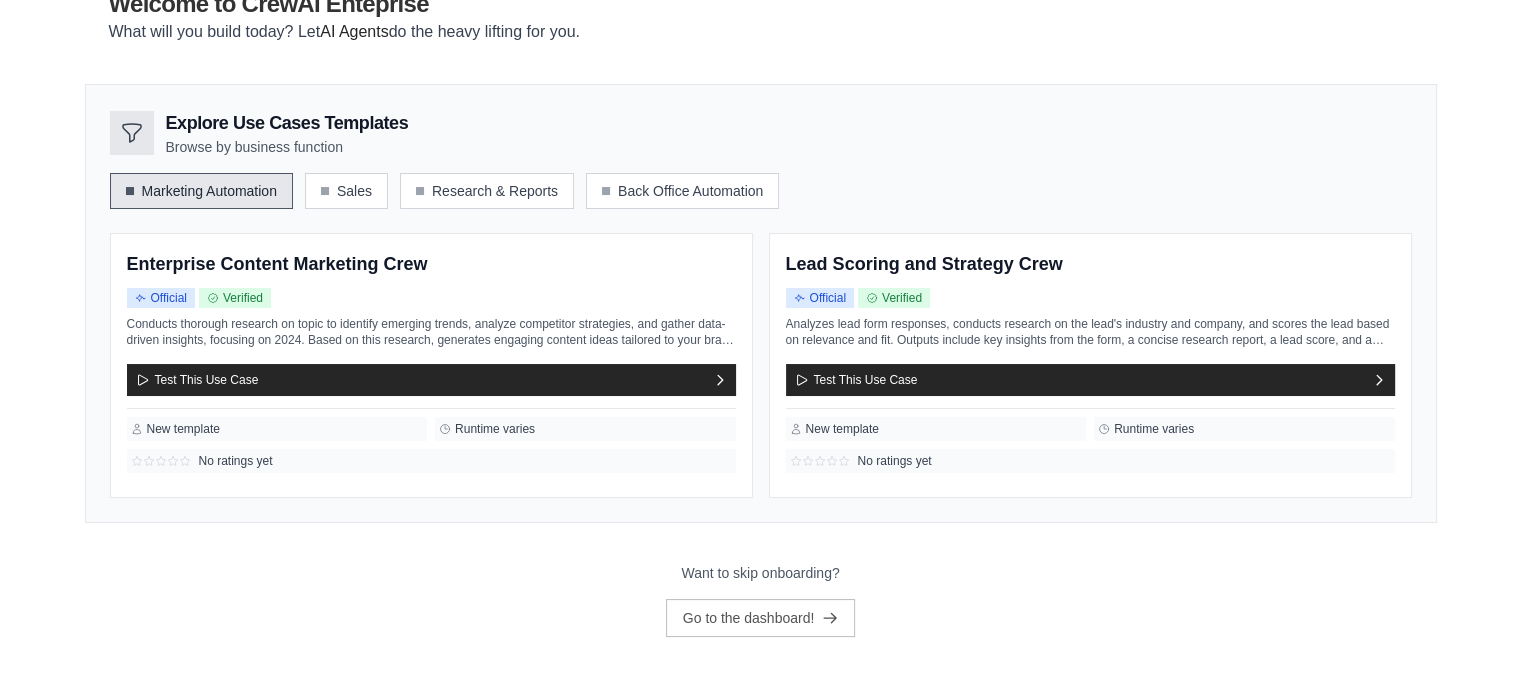 click on "Marketing Automation" at bounding box center [201, 191] 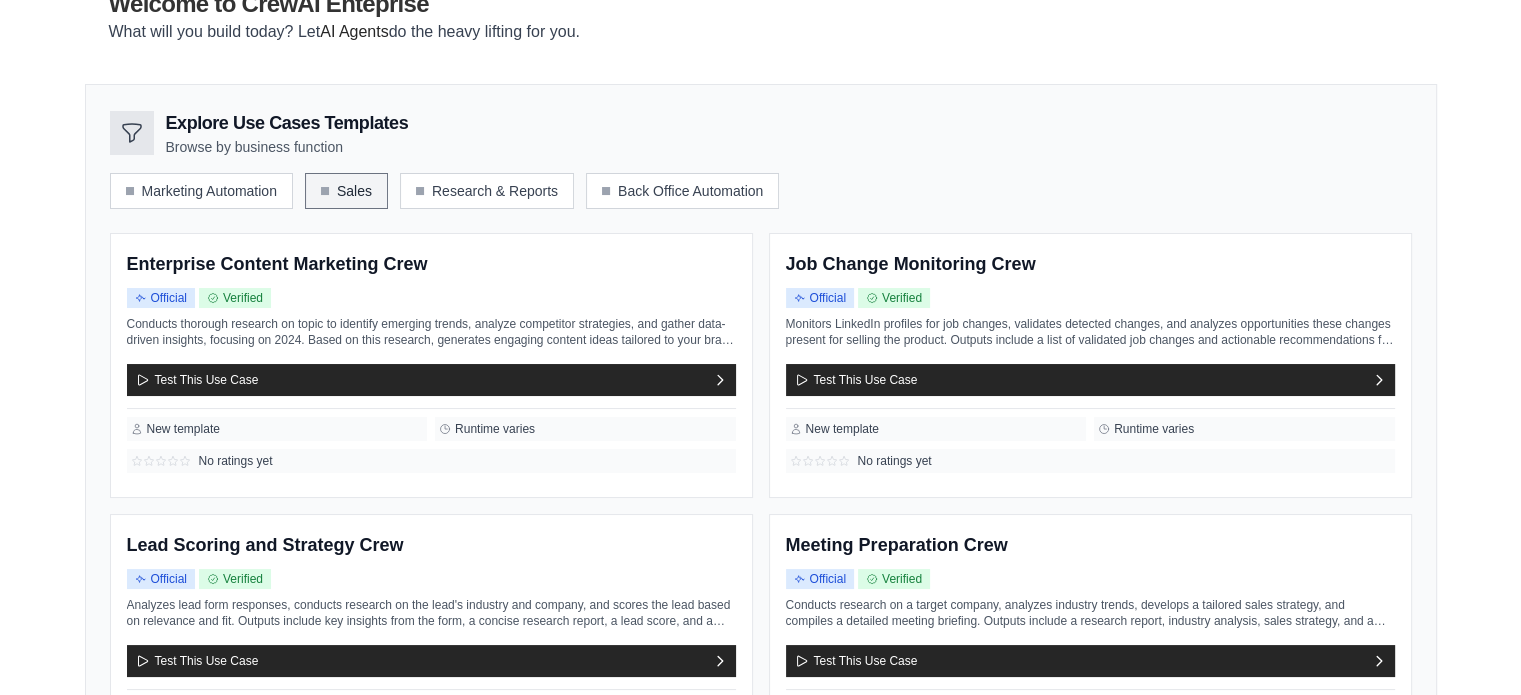 click on "Sales" at bounding box center (346, 191) 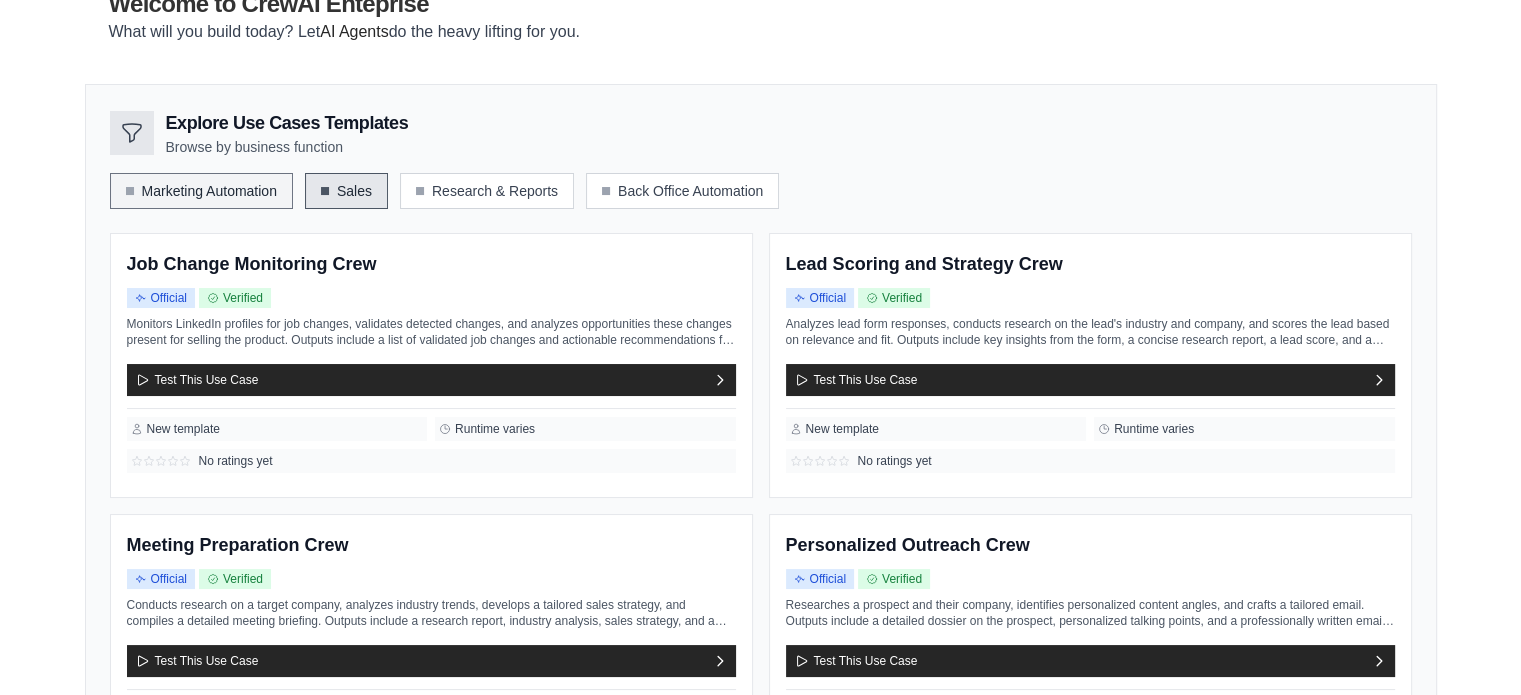 click on "Marketing Automation" at bounding box center [201, 191] 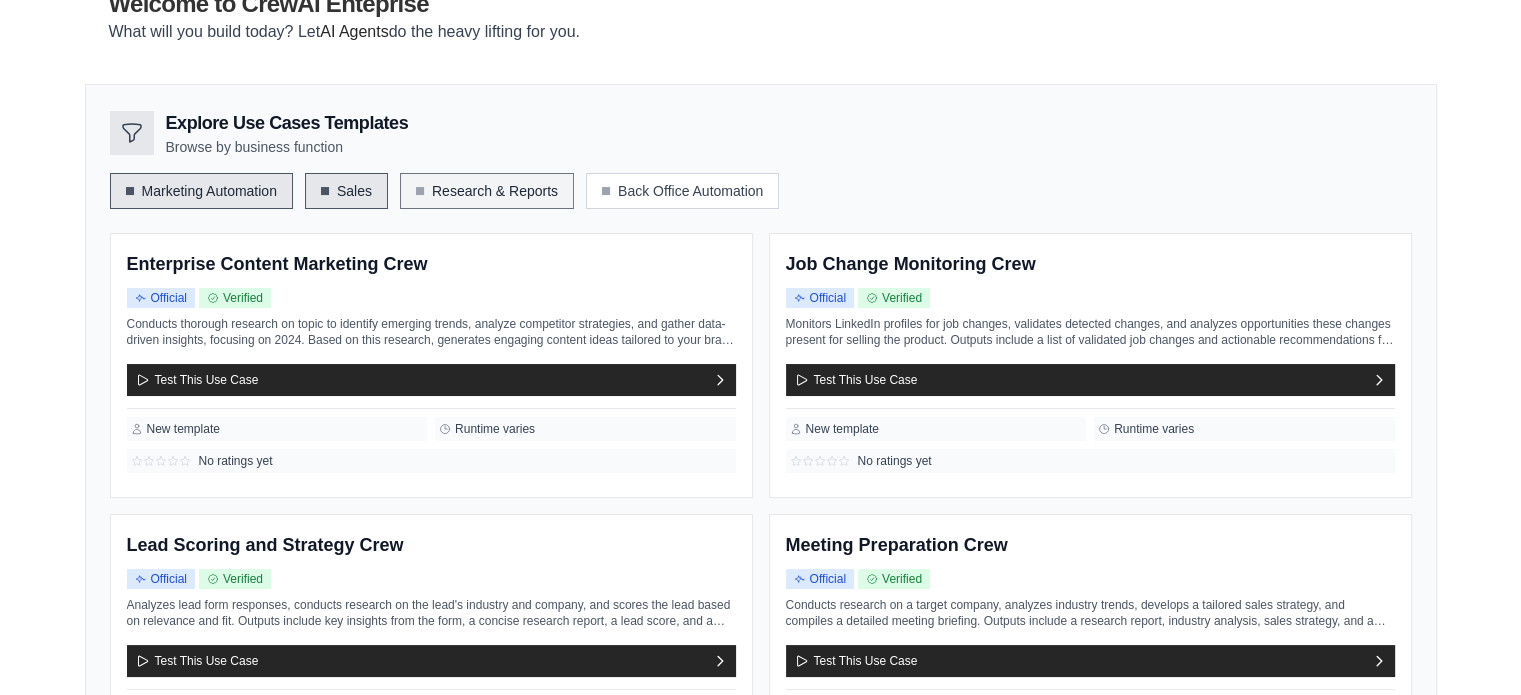 click on "Research & Reports" at bounding box center [487, 191] 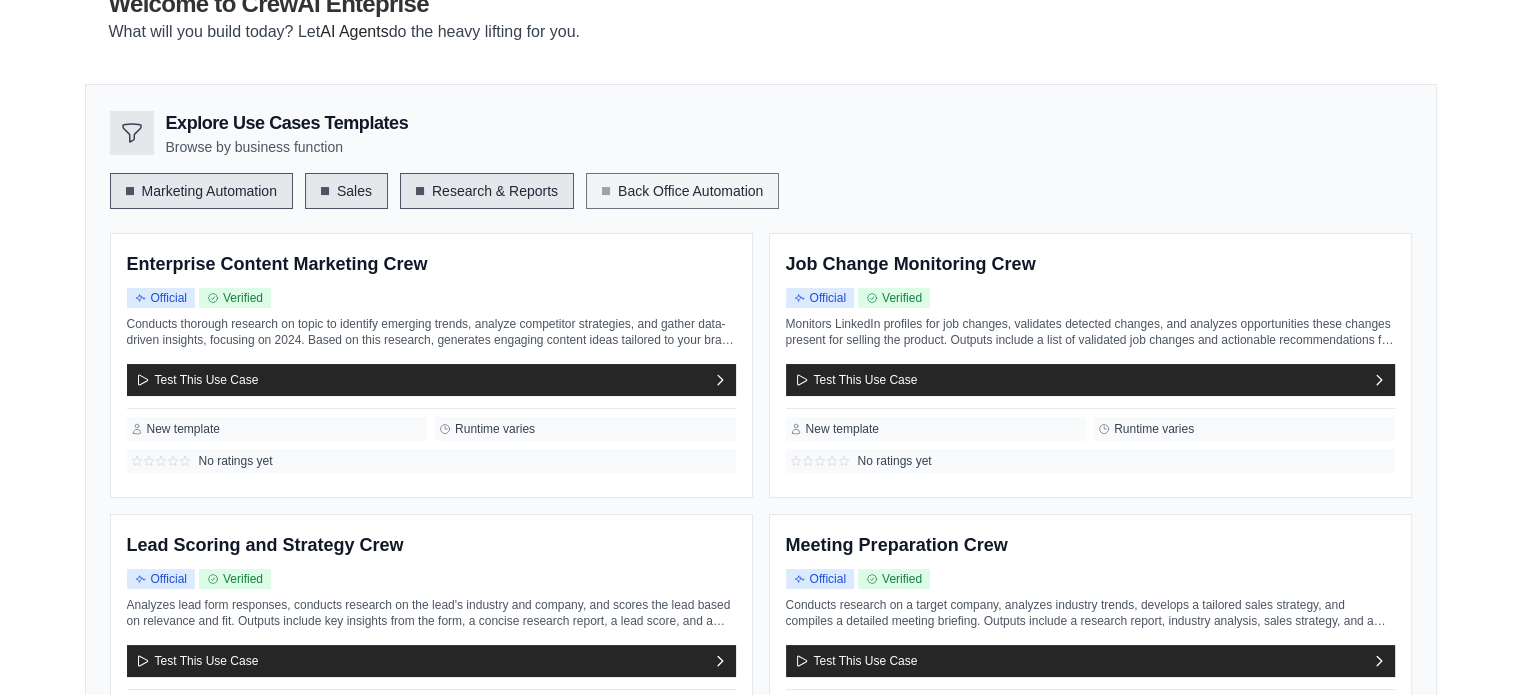 click on "Back Office Automation" at bounding box center [682, 191] 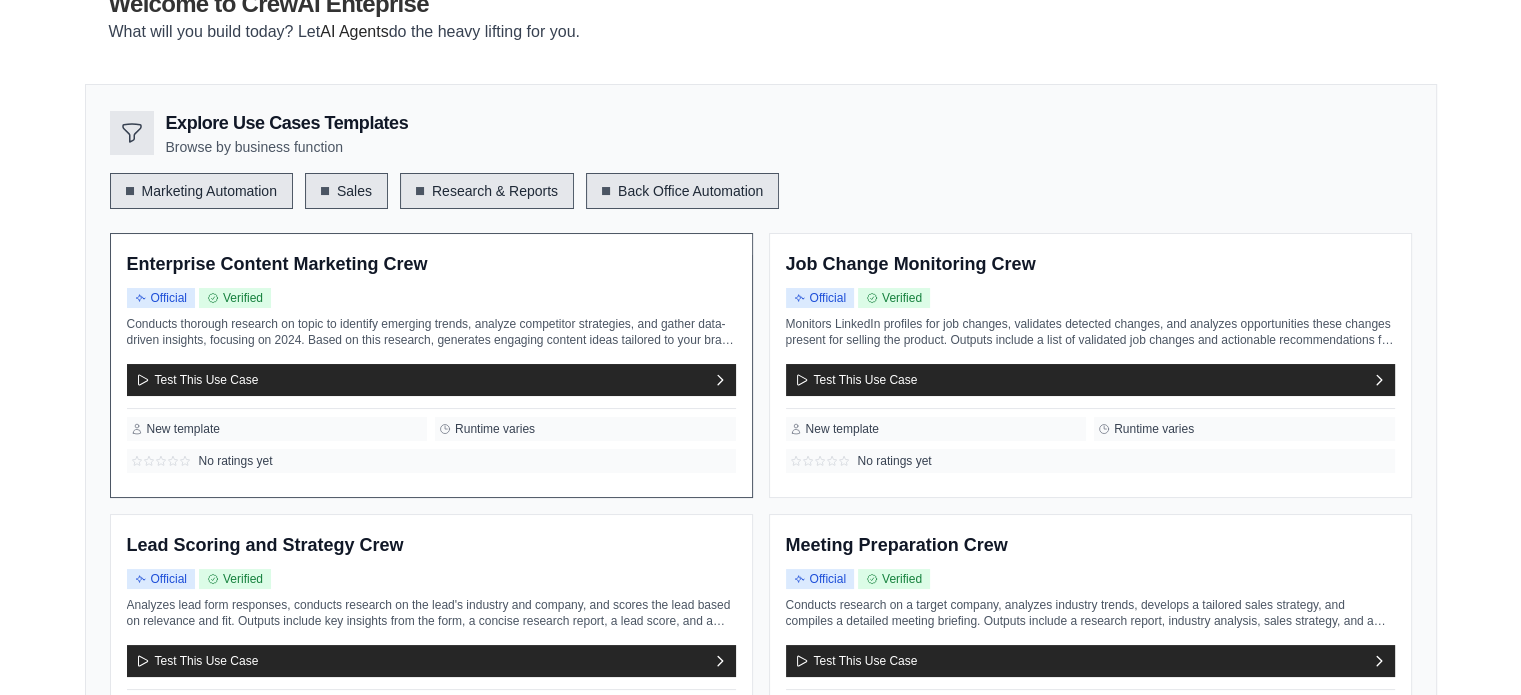 click on "Verified" at bounding box center (235, 298) 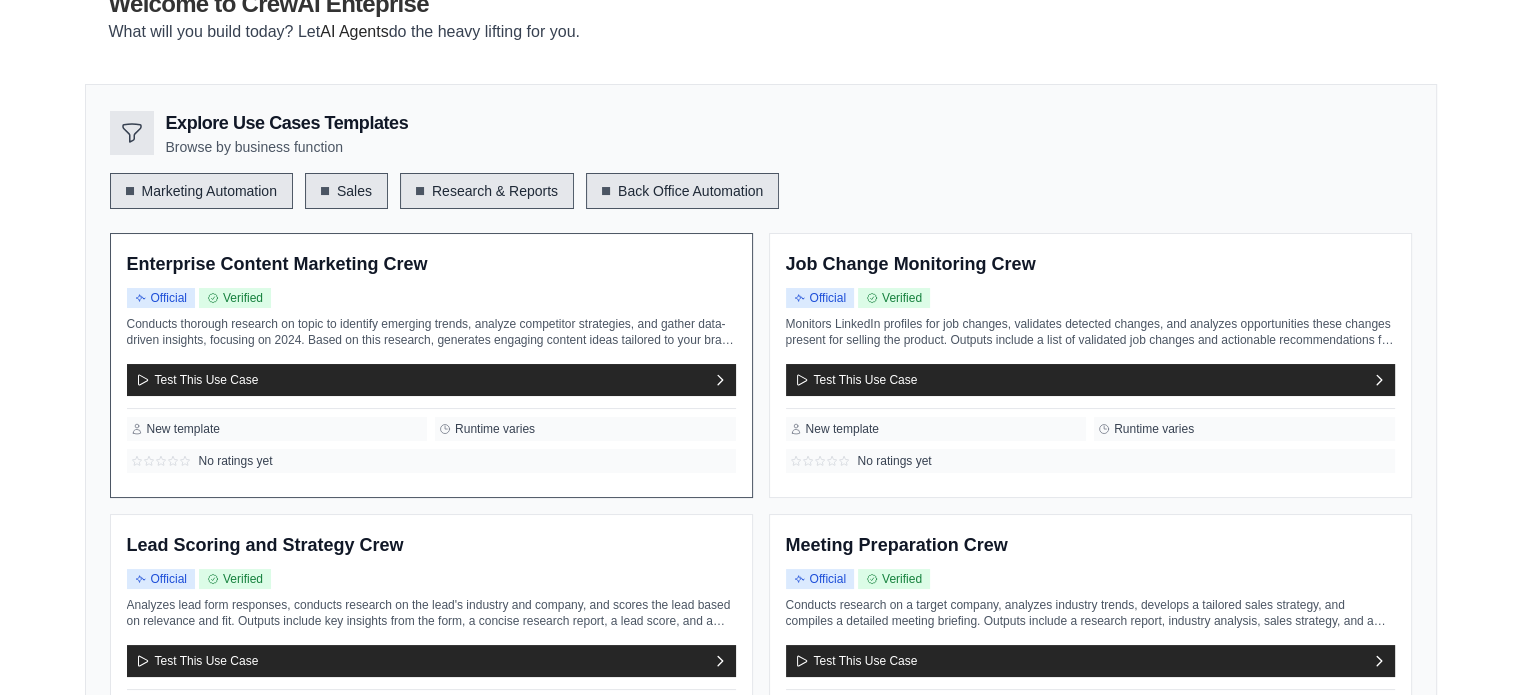 scroll, scrollTop: 0, scrollLeft: 0, axis: both 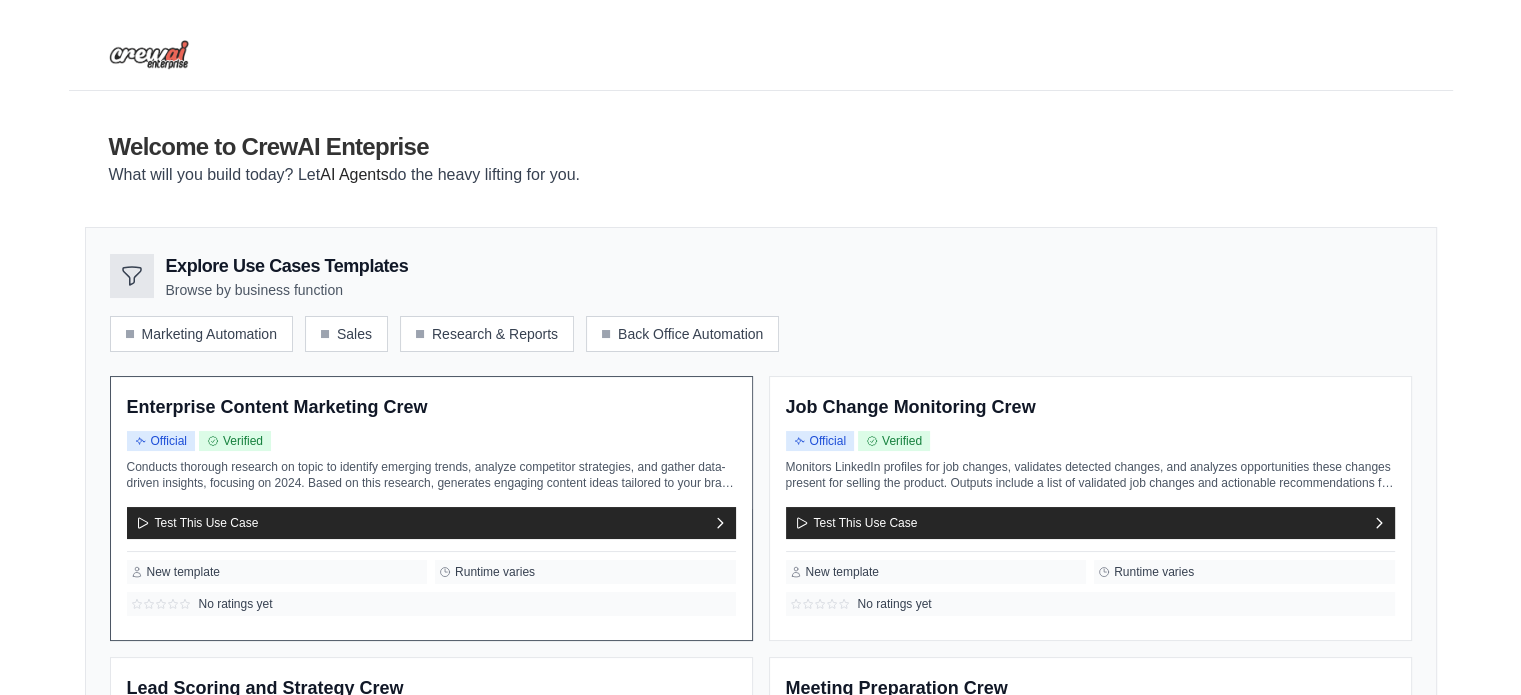 click on "Official" at bounding box center [161, 441] 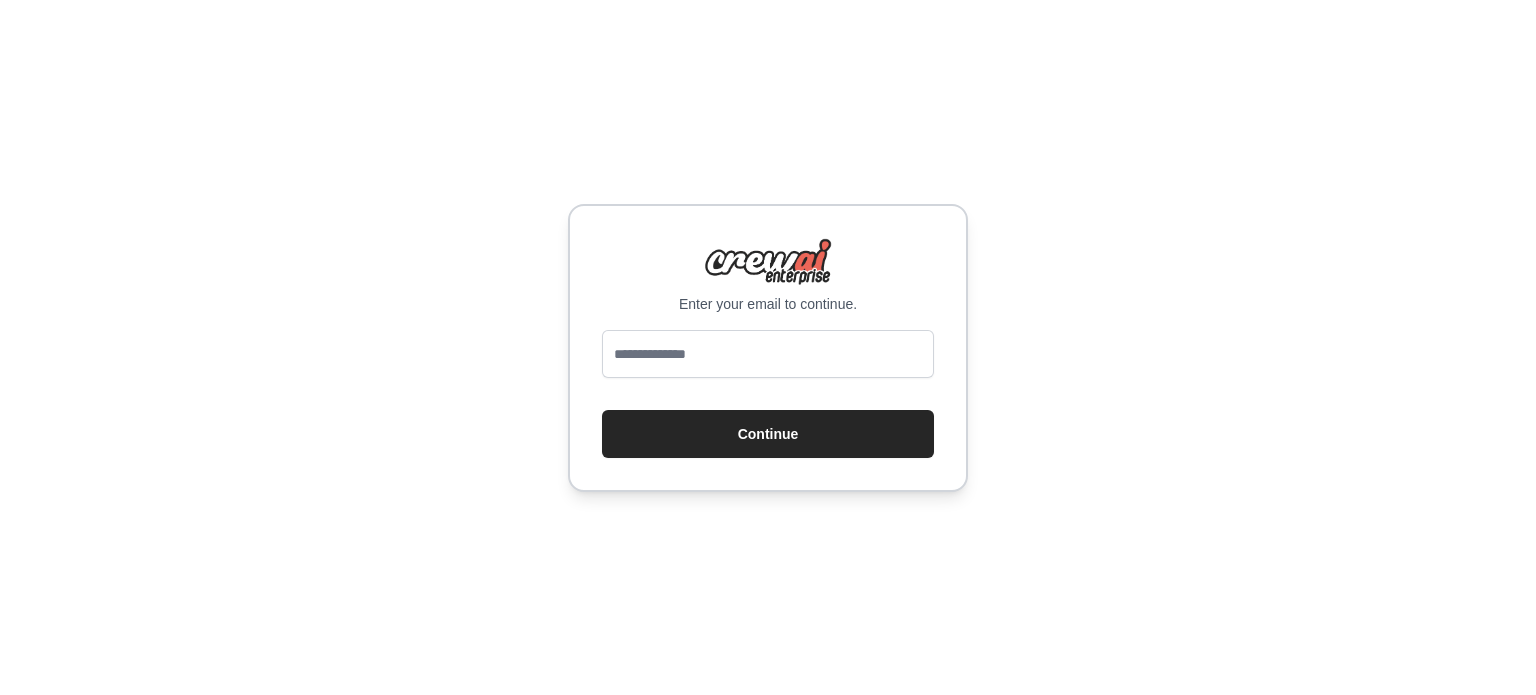 scroll, scrollTop: 0, scrollLeft: 0, axis: both 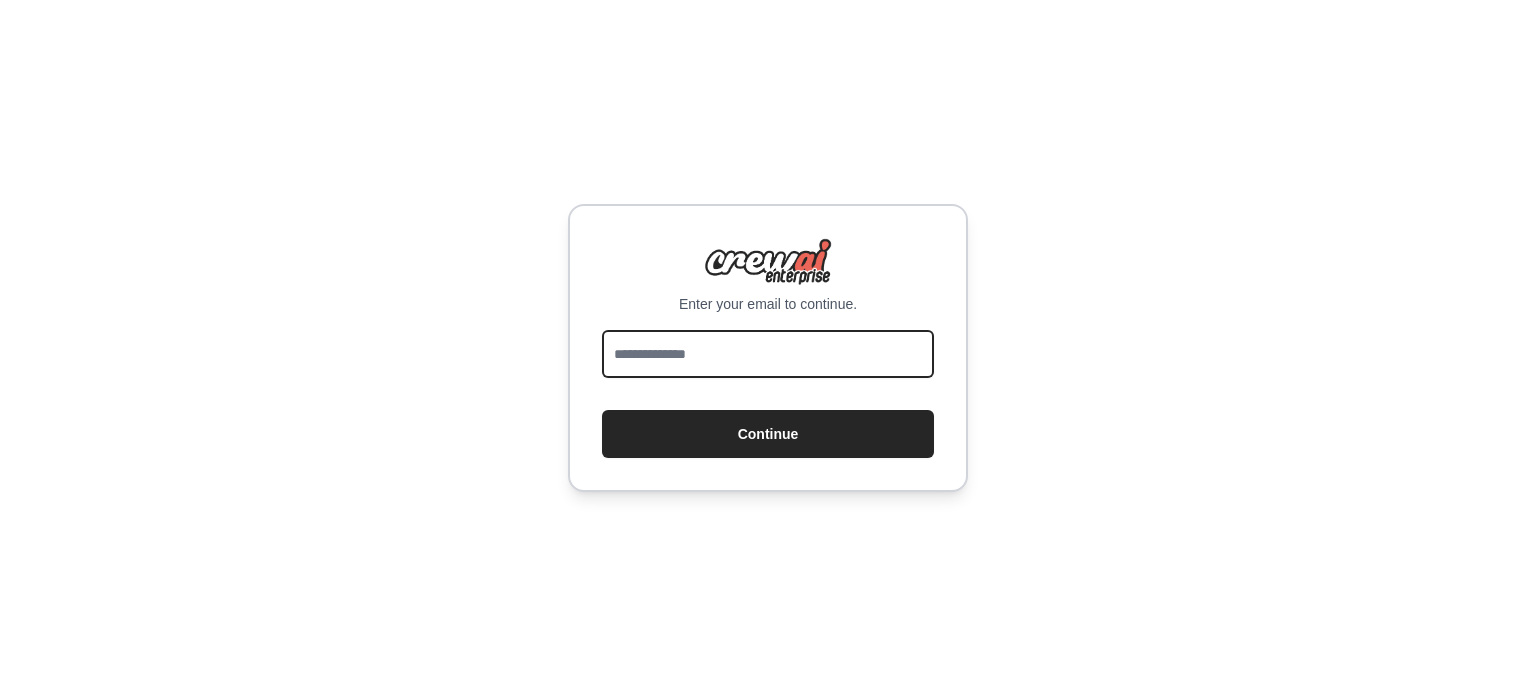 click at bounding box center [768, 354] 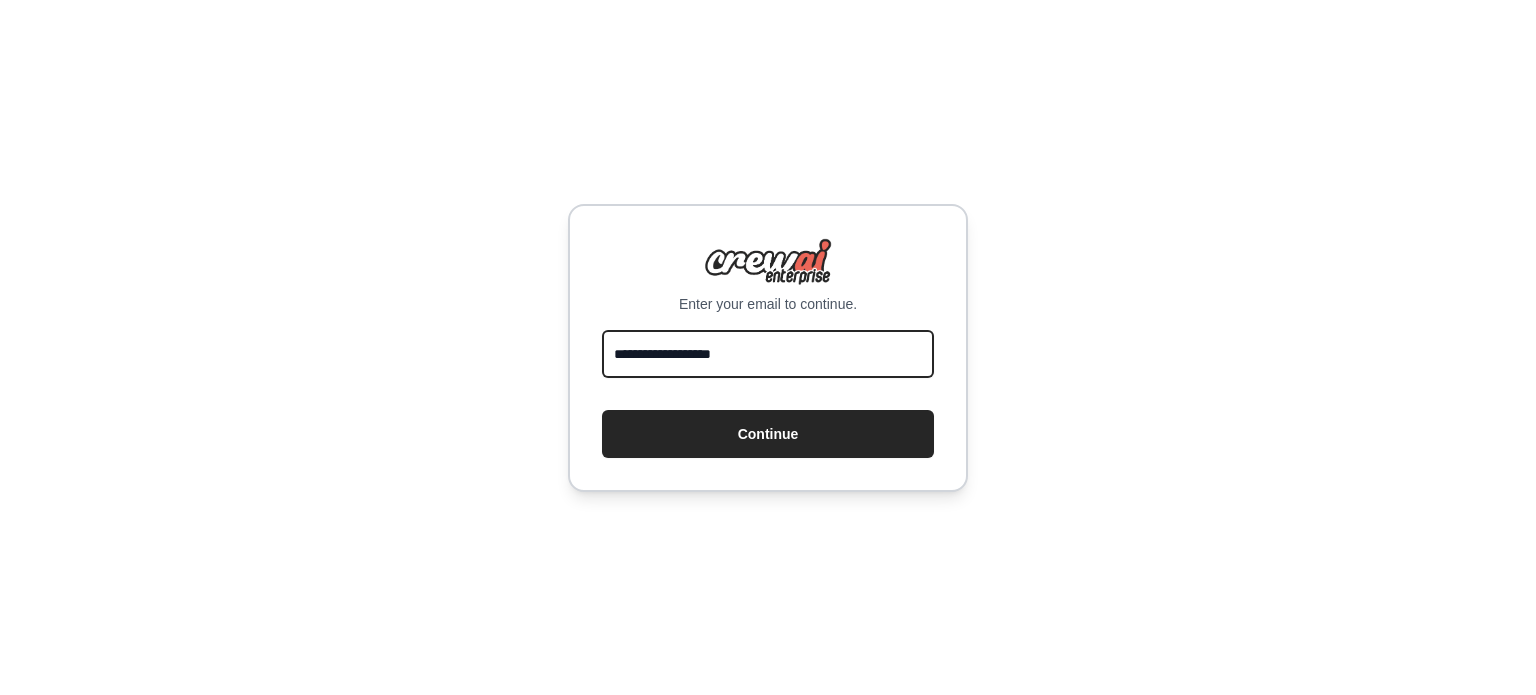type on "**********" 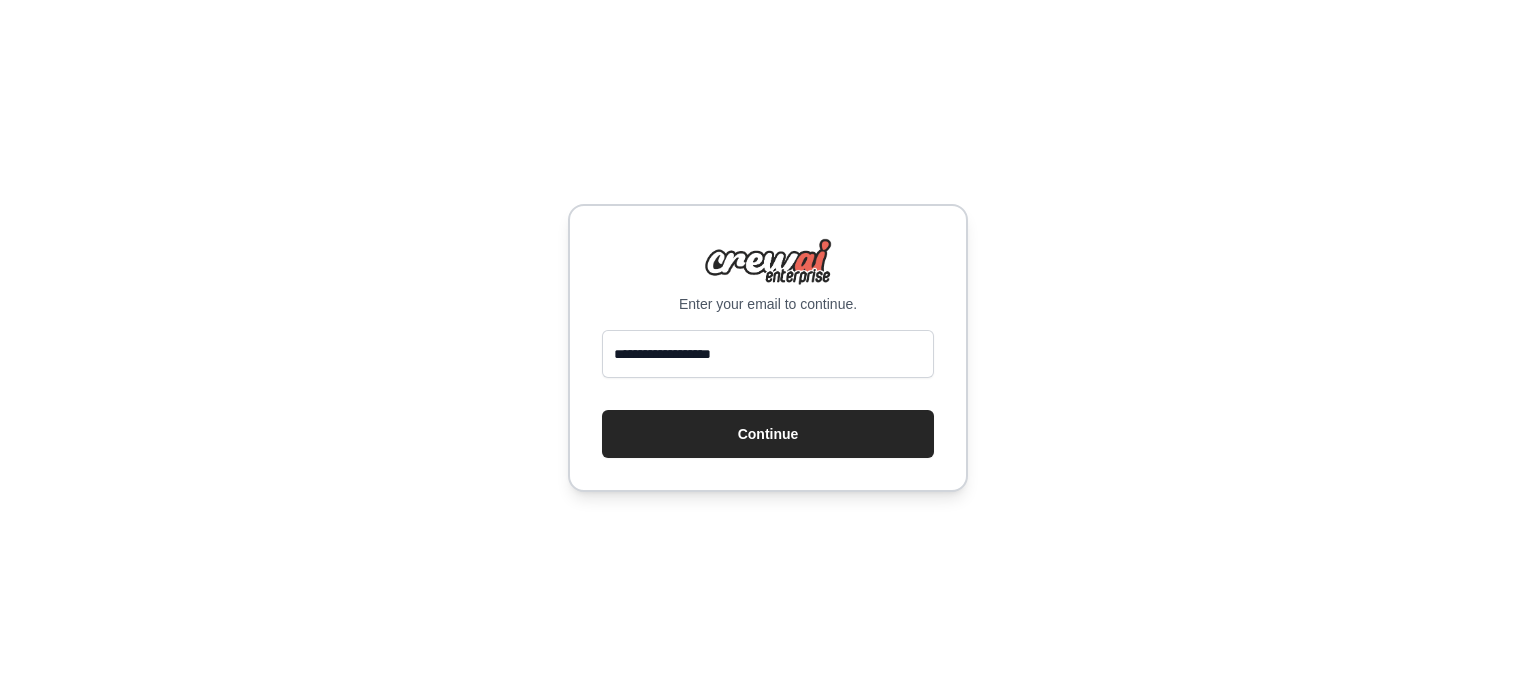 click on "**********" at bounding box center (768, 347) 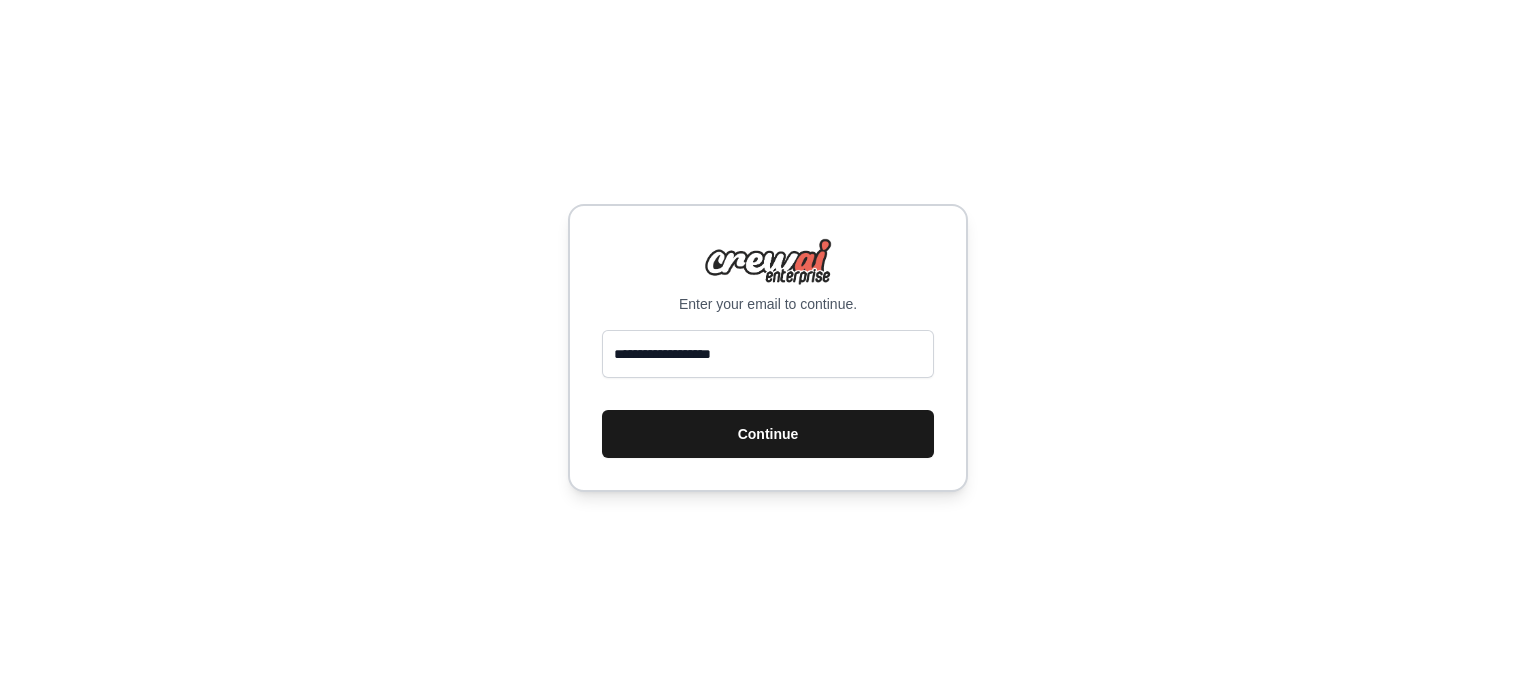 click on "Continue" at bounding box center (768, 434) 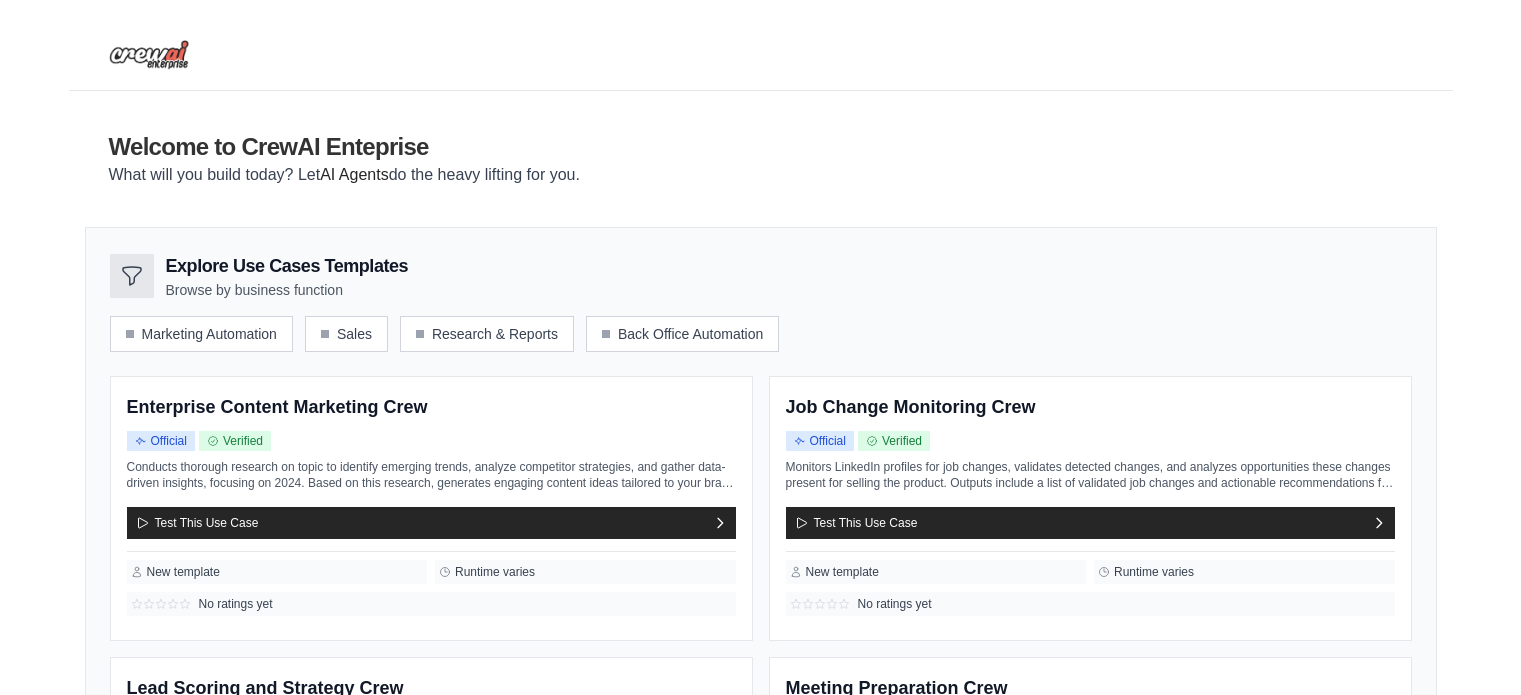 scroll, scrollTop: 0, scrollLeft: 0, axis: both 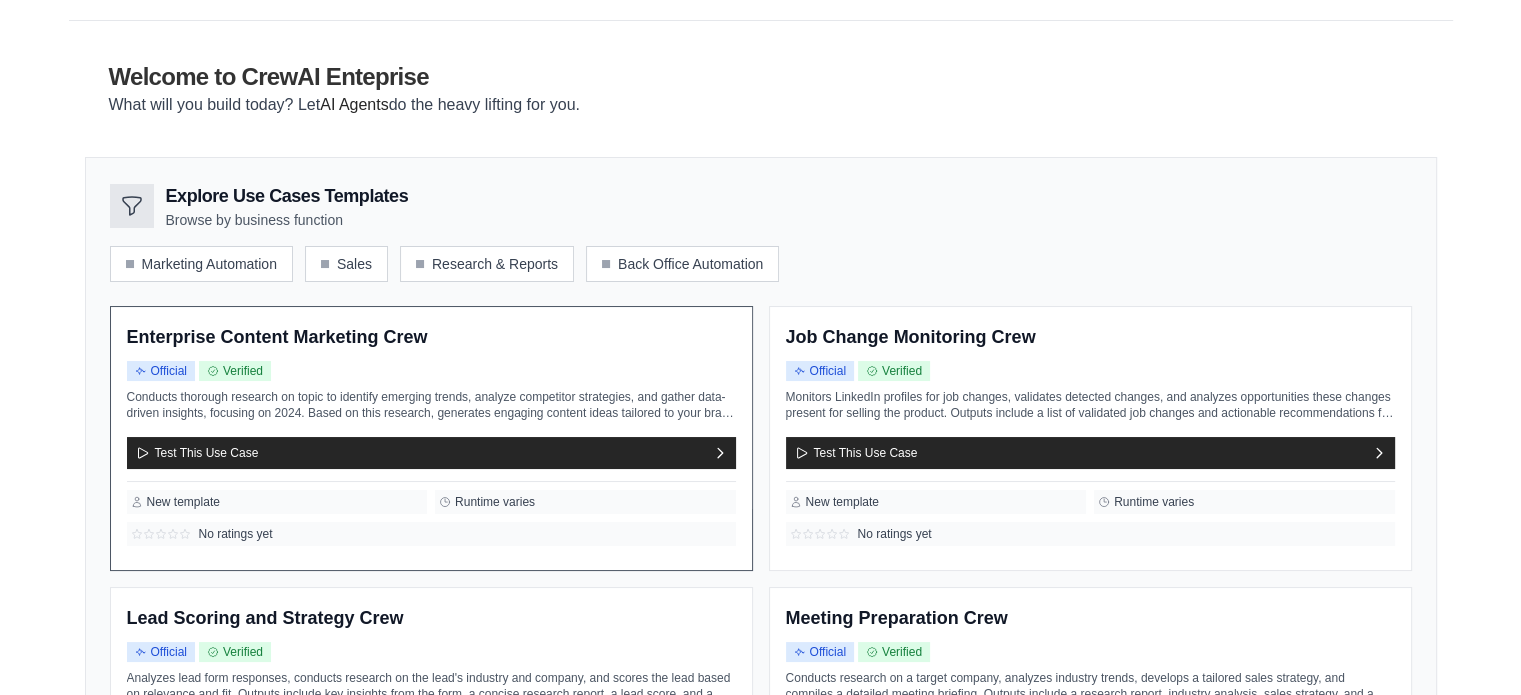 click on "Conducts thorough research on topic to identify emerging trends, analyze competitor strategies, and gather data-driven insights, focusing on 2024. Based on this research, generates engaging content ideas tailored to your brand voice and target audience. Outputs include a list of key insights in bullet points, along with detailed outlines for at ..." at bounding box center (431, 405) 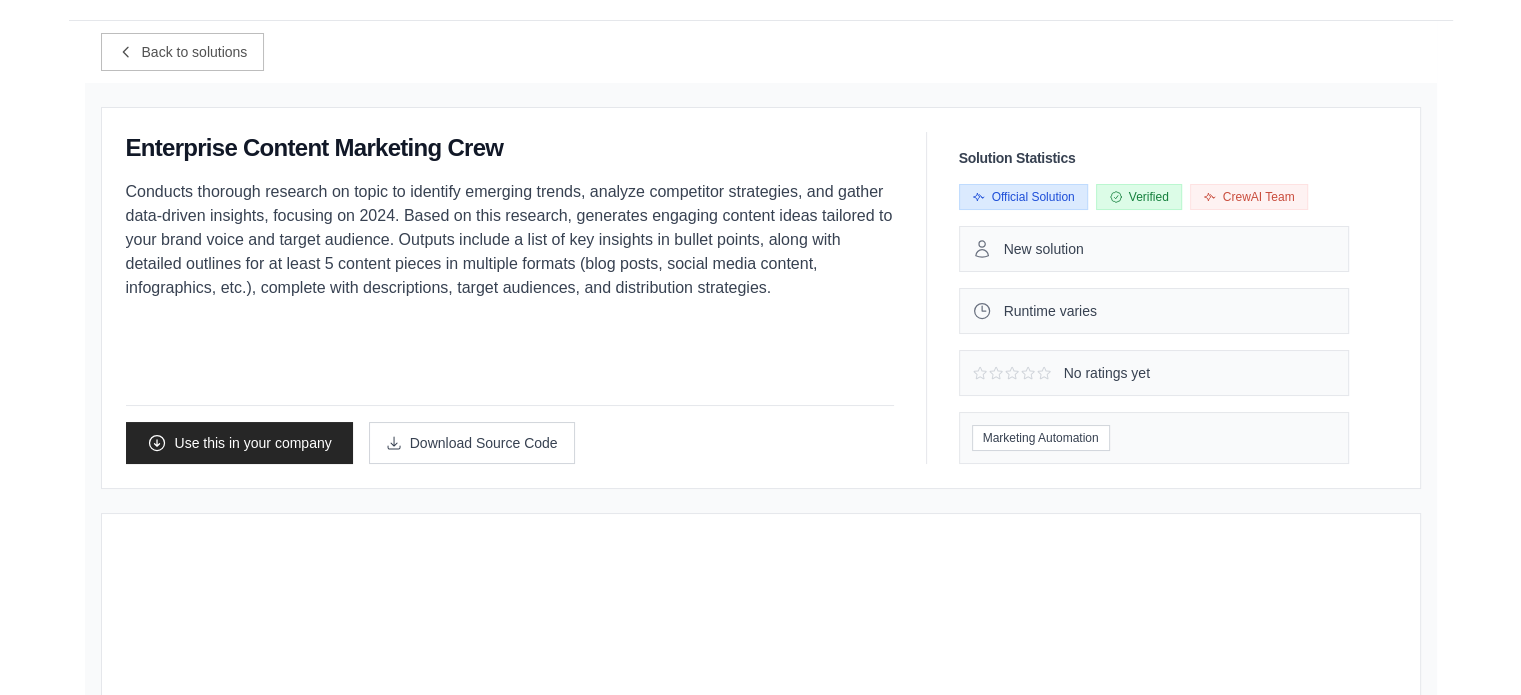 scroll, scrollTop: 0, scrollLeft: 0, axis: both 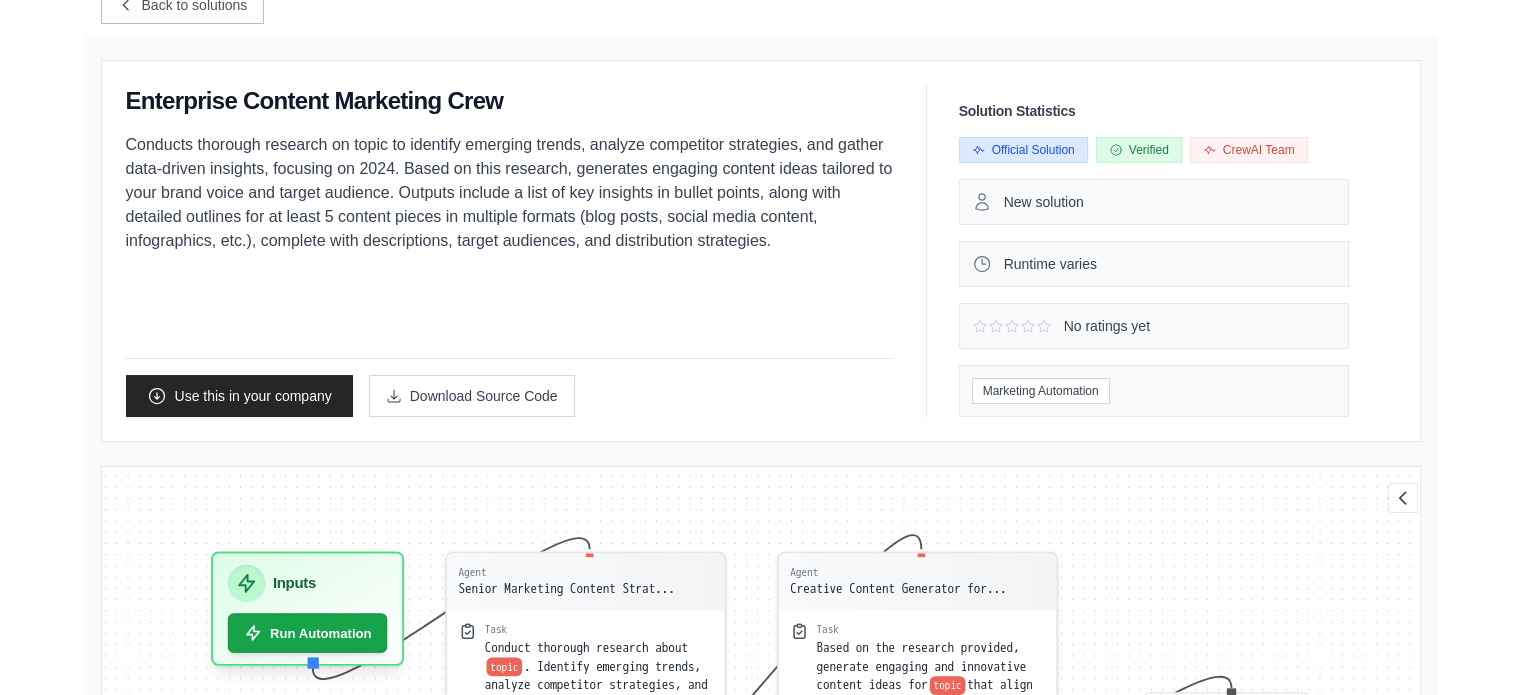 click on "New solution" at bounding box center (1044, 202) 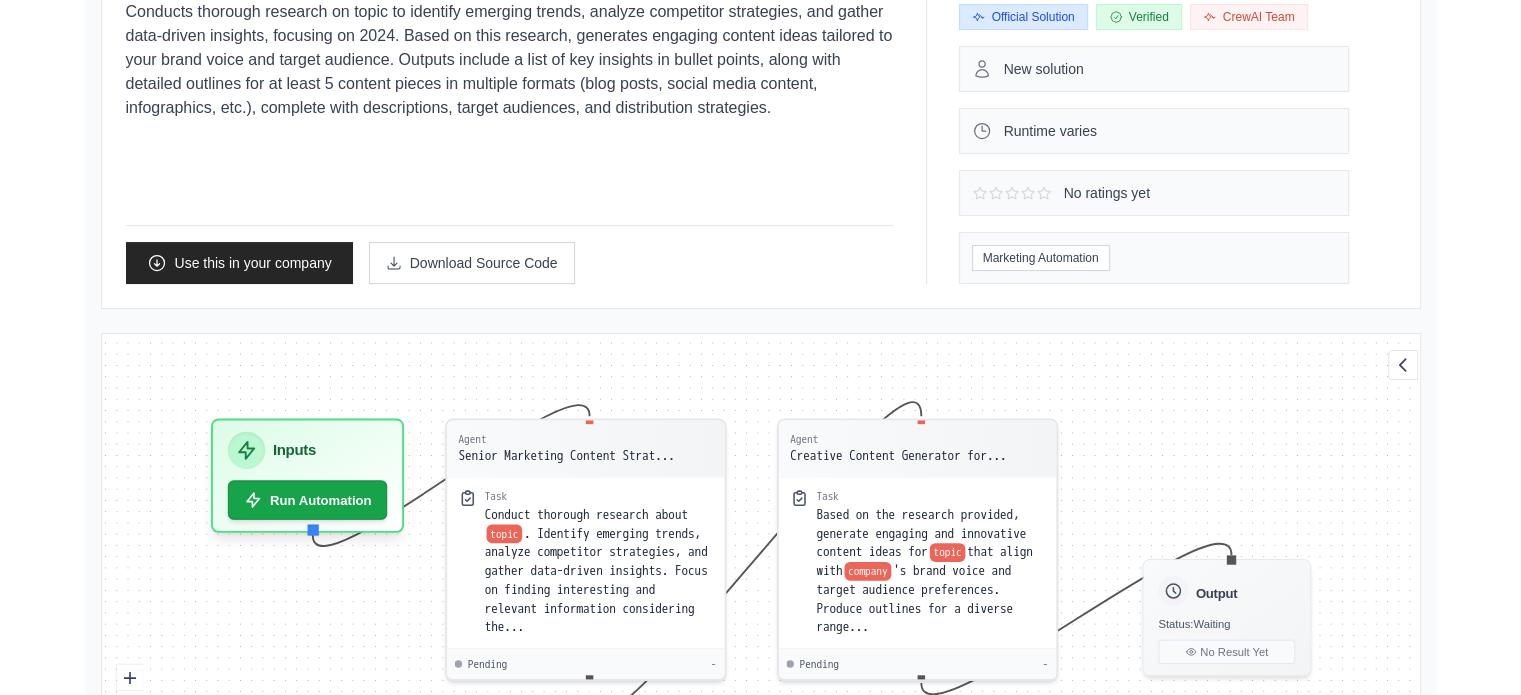 scroll, scrollTop: 325, scrollLeft: 0, axis: vertical 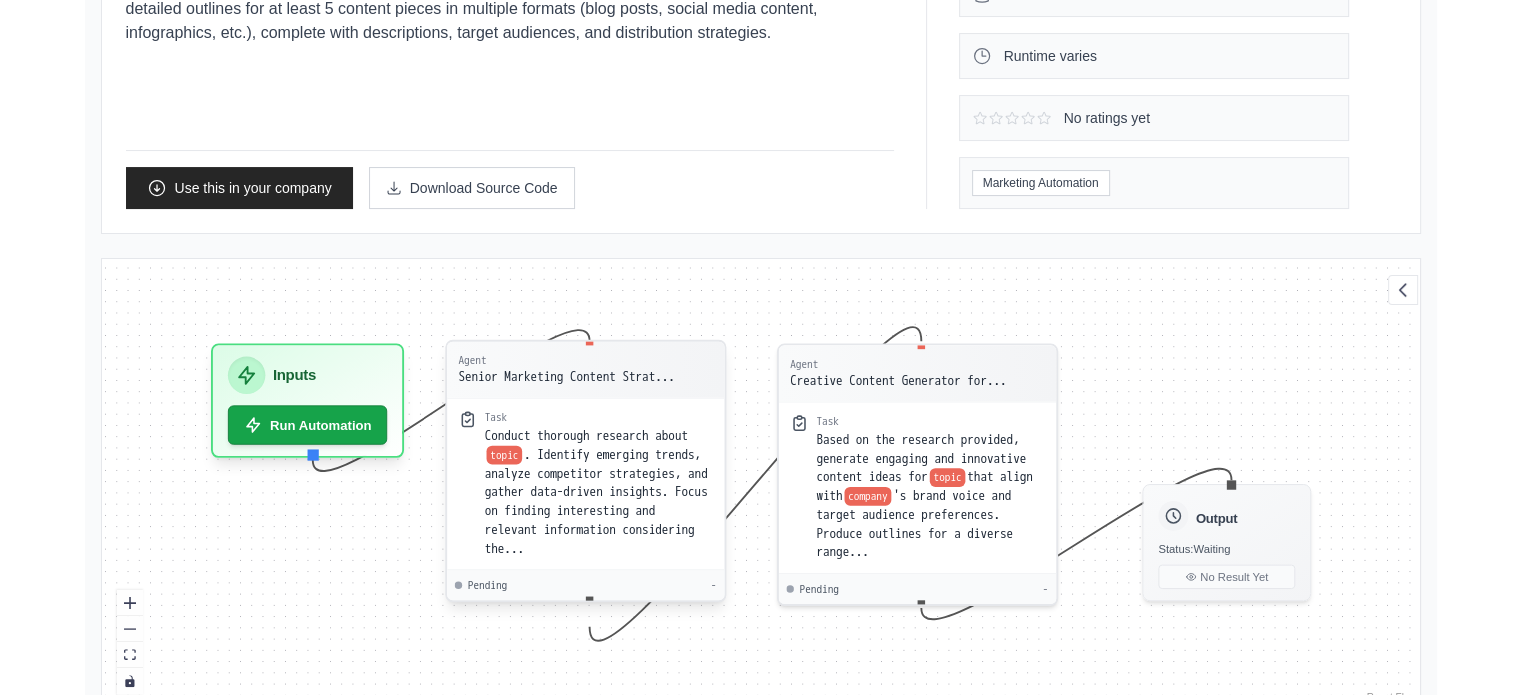 click on ". Identify emerging trends, analyze competitor strategies, and gather data-driven insights. Focus on finding interesting and relevant information considering the..." at bounding box center (595, 502) 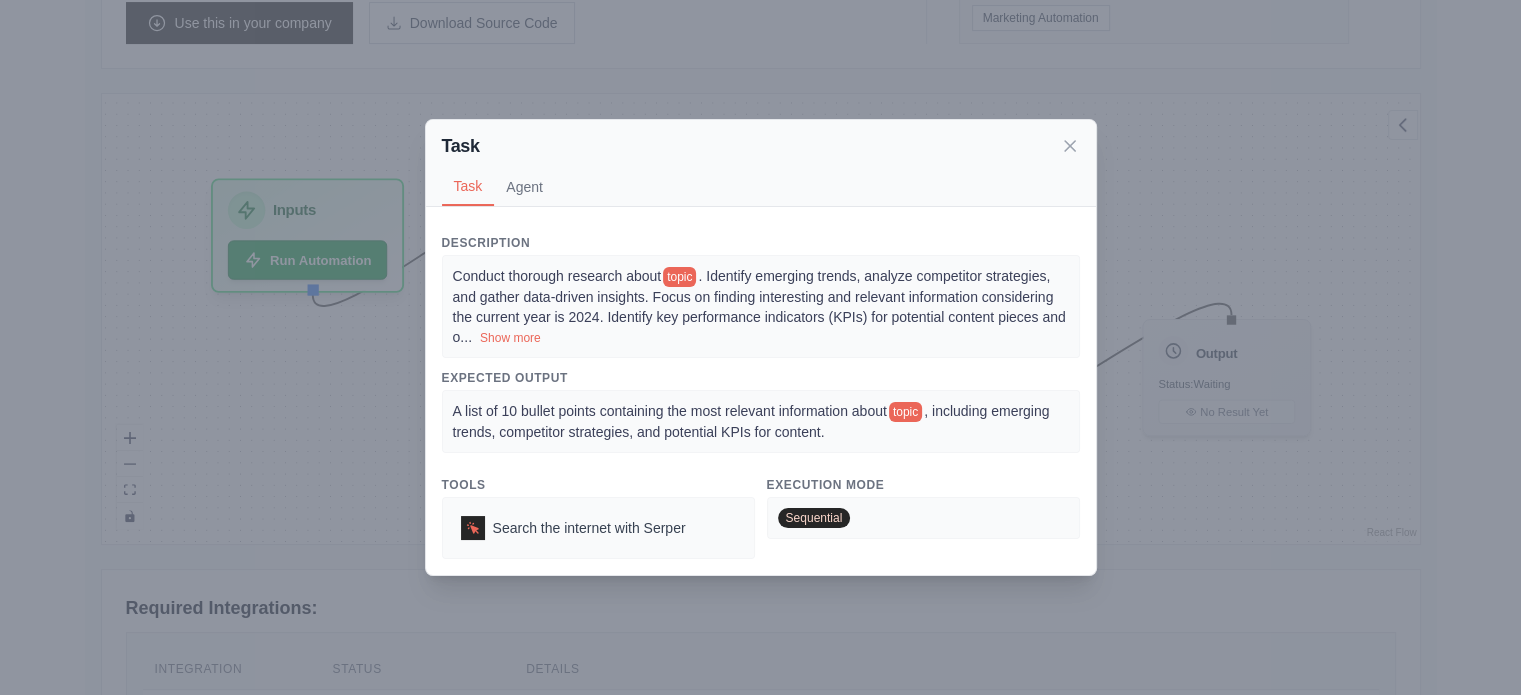 scroll, scrollTop: 488, scrollLeft: 0, axis: vertical 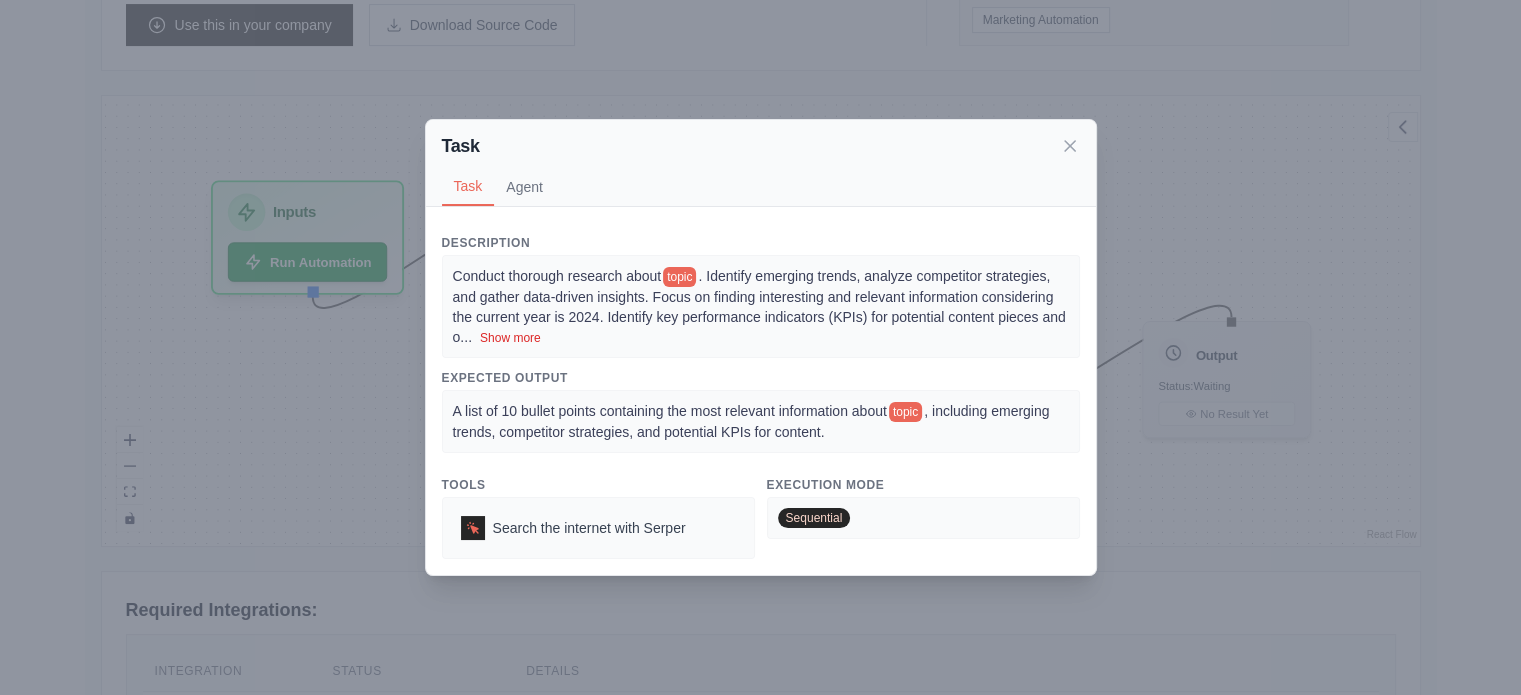 click on "Show more" at bounding box center [510, 338] 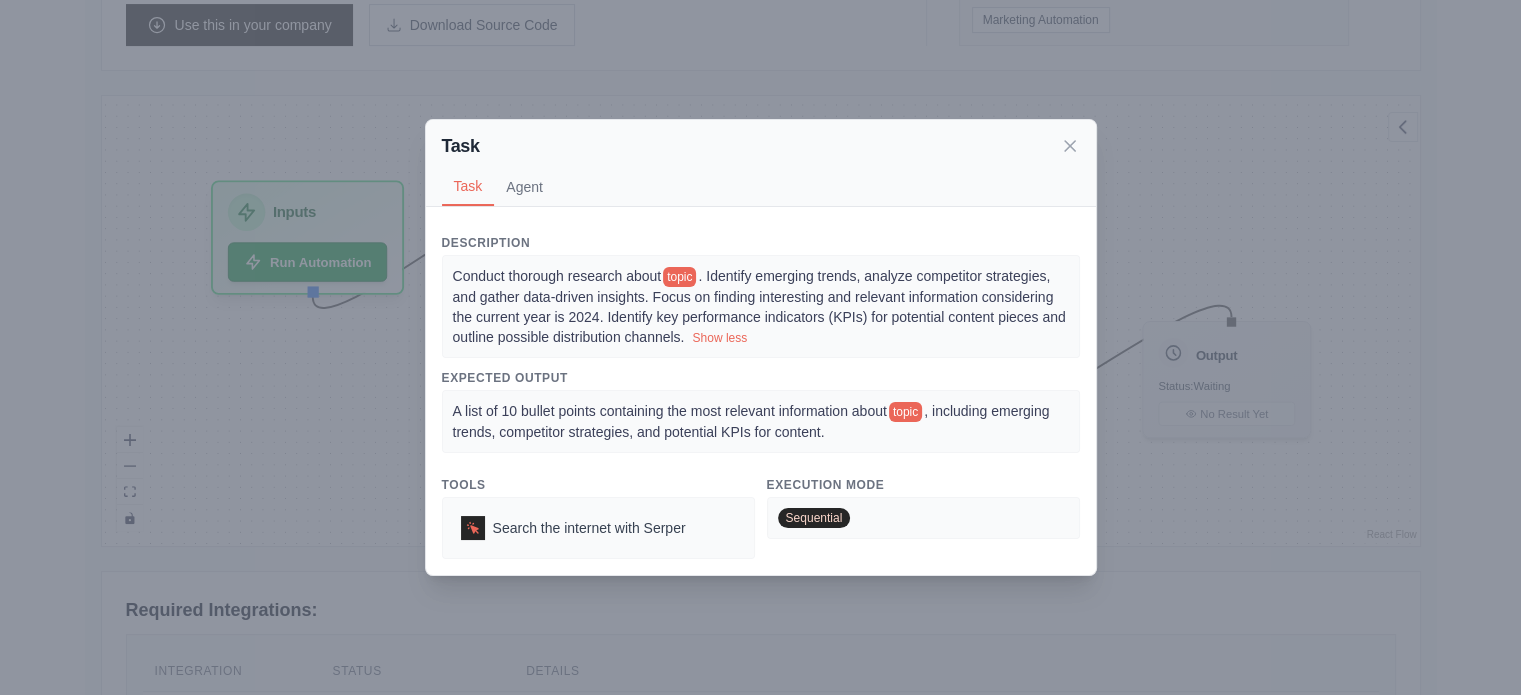 click on ". Identify emerging trends, analyze competitor strategies, and gather data-driven insights. Focus on finding interesting and relevant information considering the current year is 2024. Identify key performance indicators (KPIs) for potential content pieces and outline possible distribution channels." at bounding box center [761, 306] 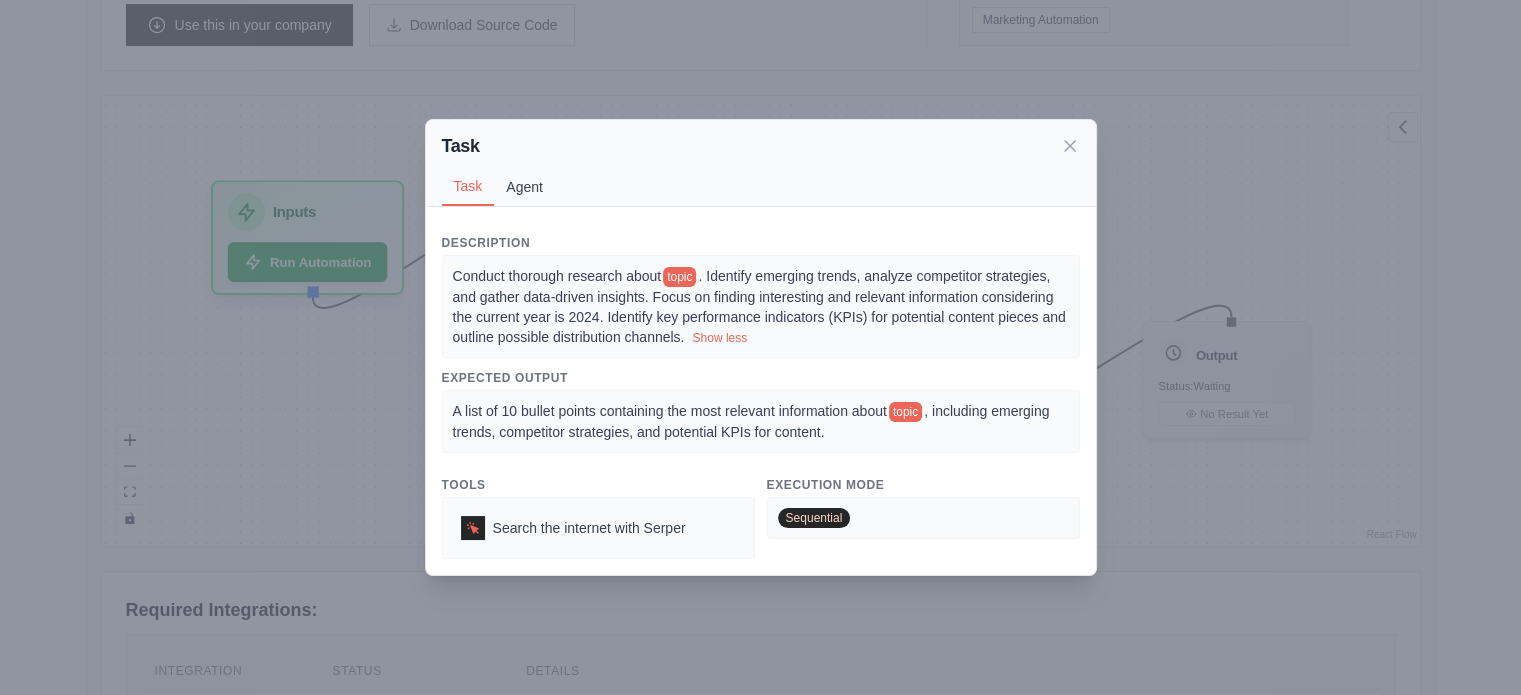 click on "Agent" at bounding box center (524, 187) 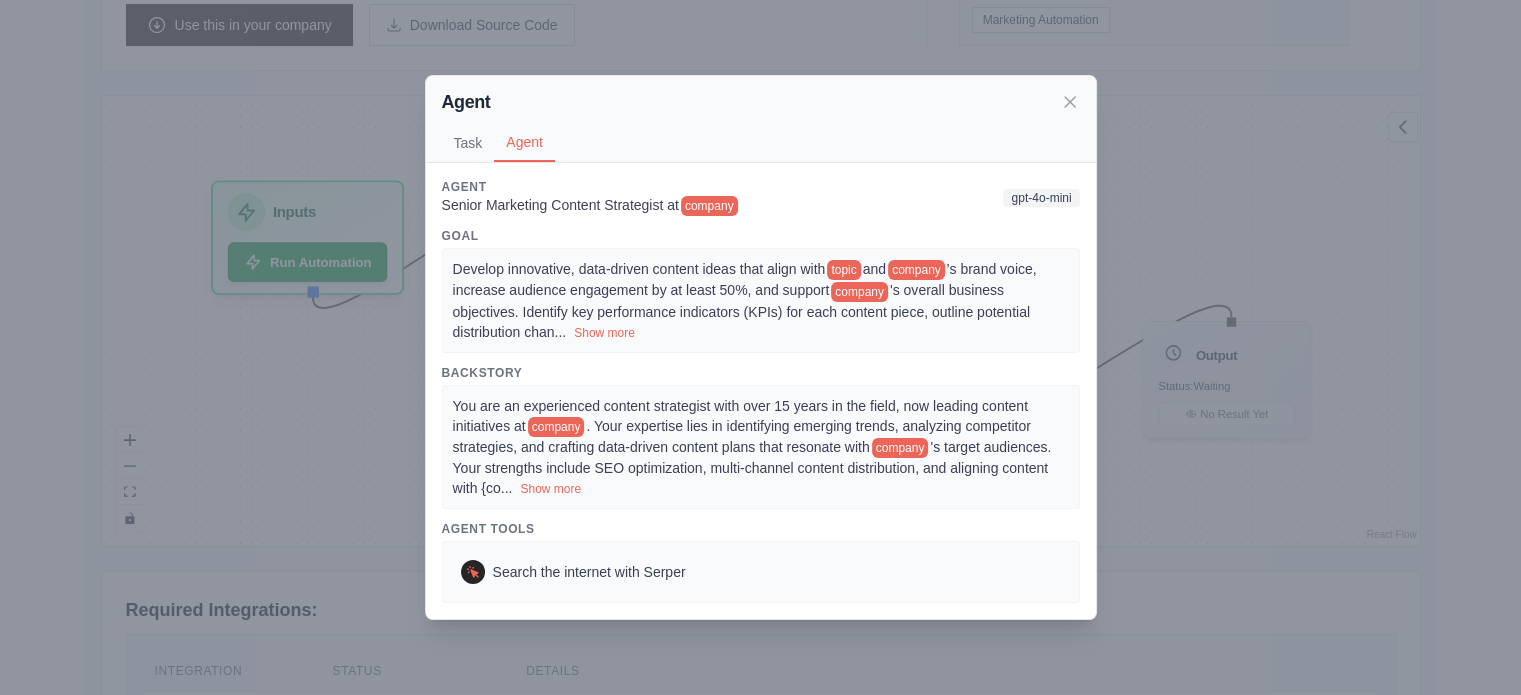 click on "company" at bounding box center (709, 206) 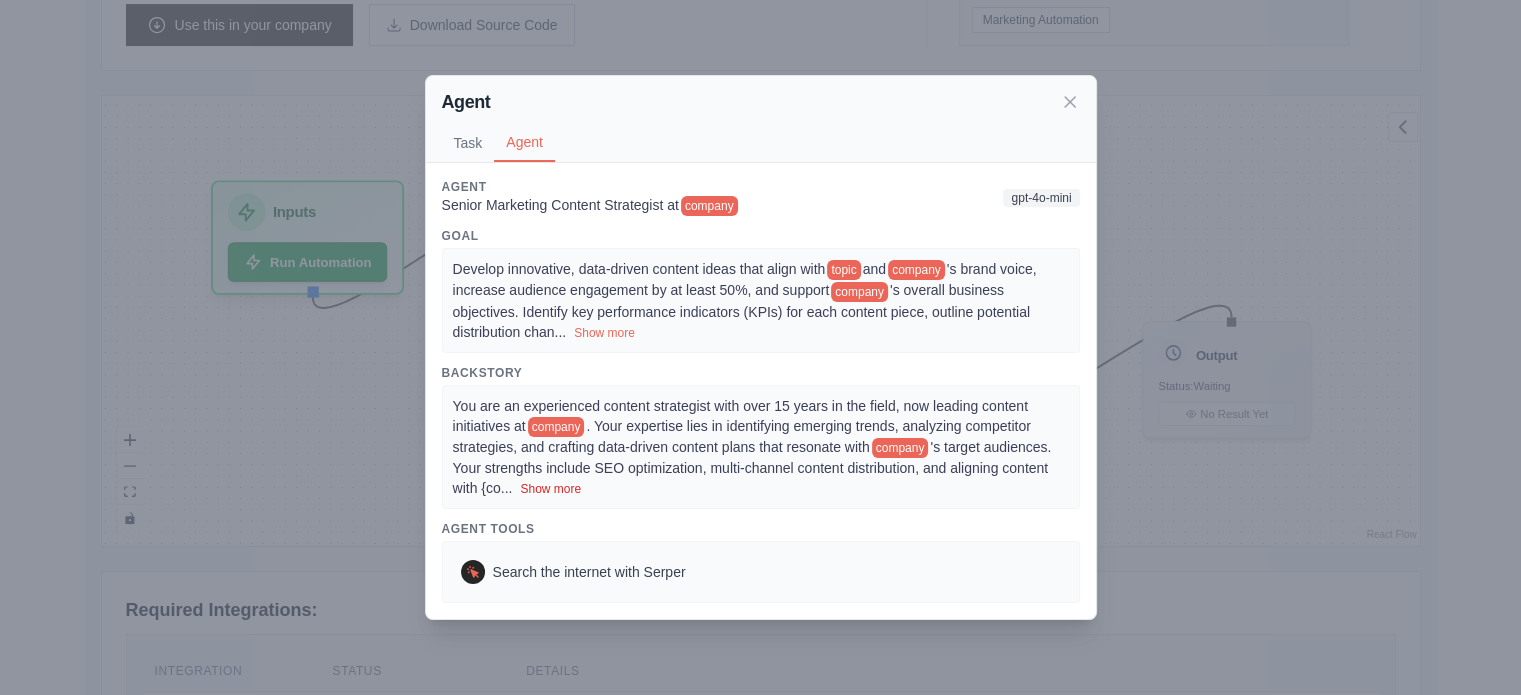 click on "Show more" at bounding box center [550, 489] 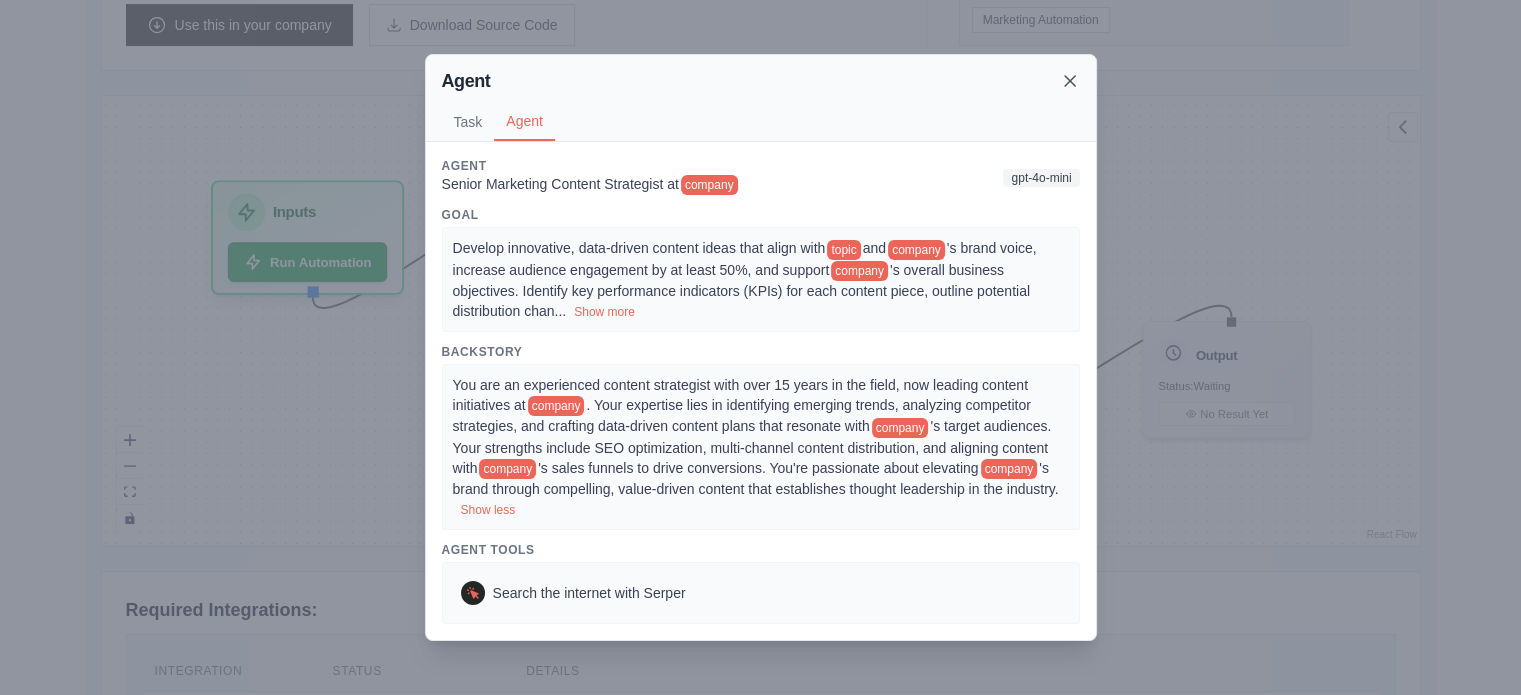 click 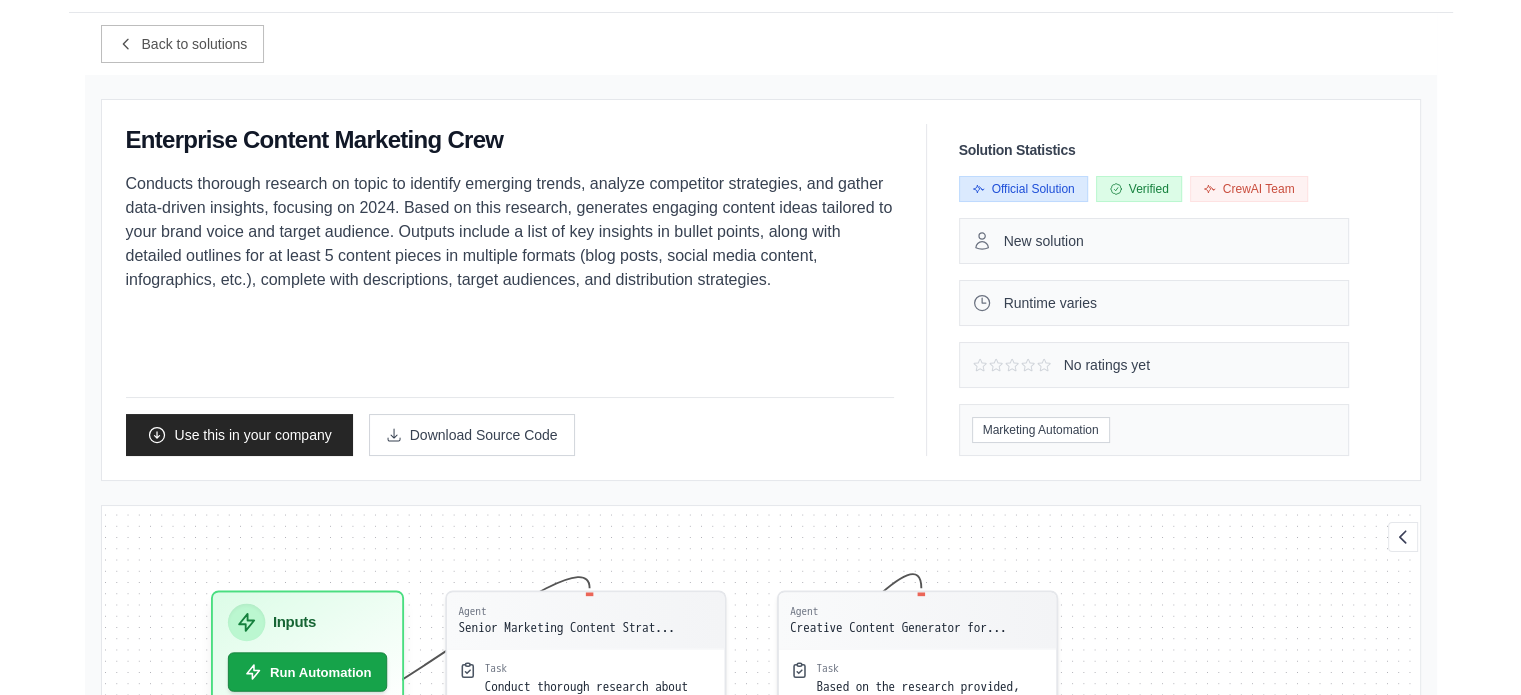 scroll, scrollTop: 0, scrollLeft: 0, axis: both 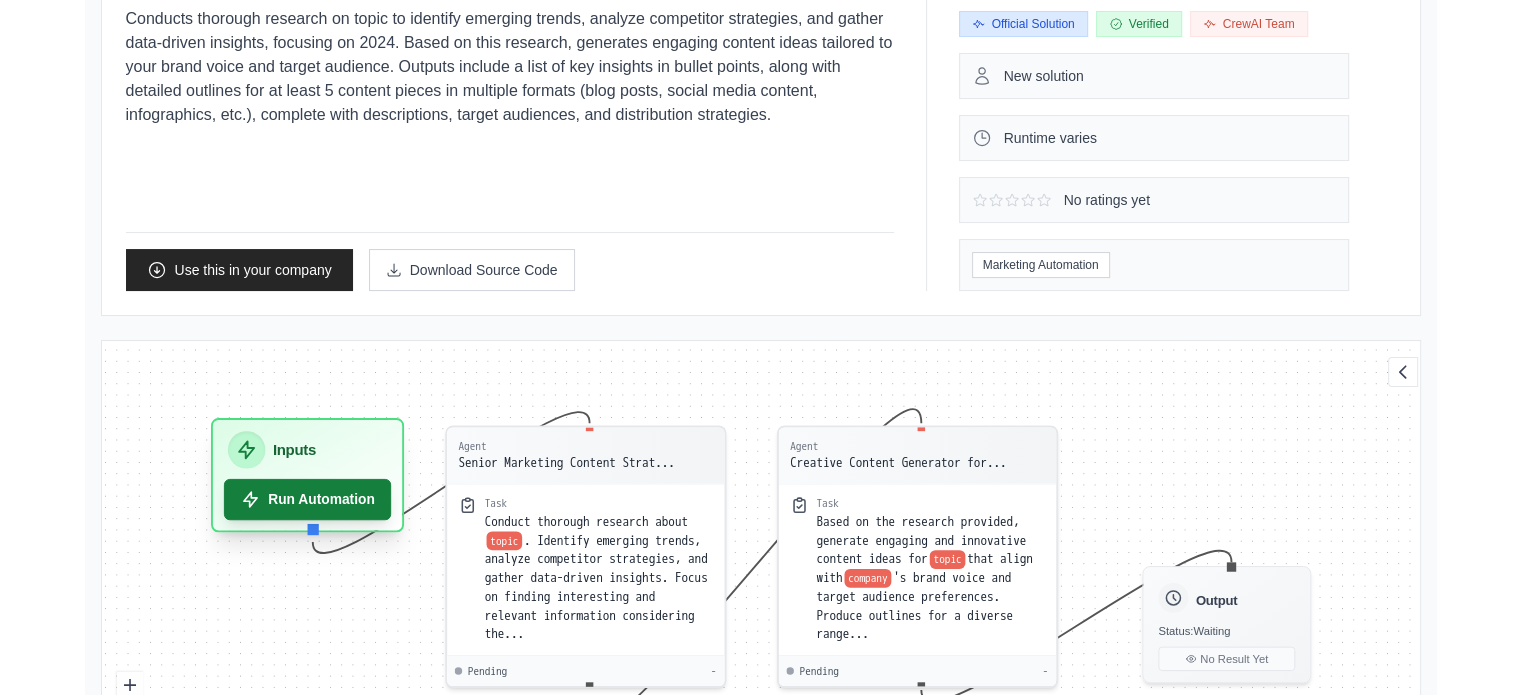 click on "Run Automation" at bounding box center (307, 499) 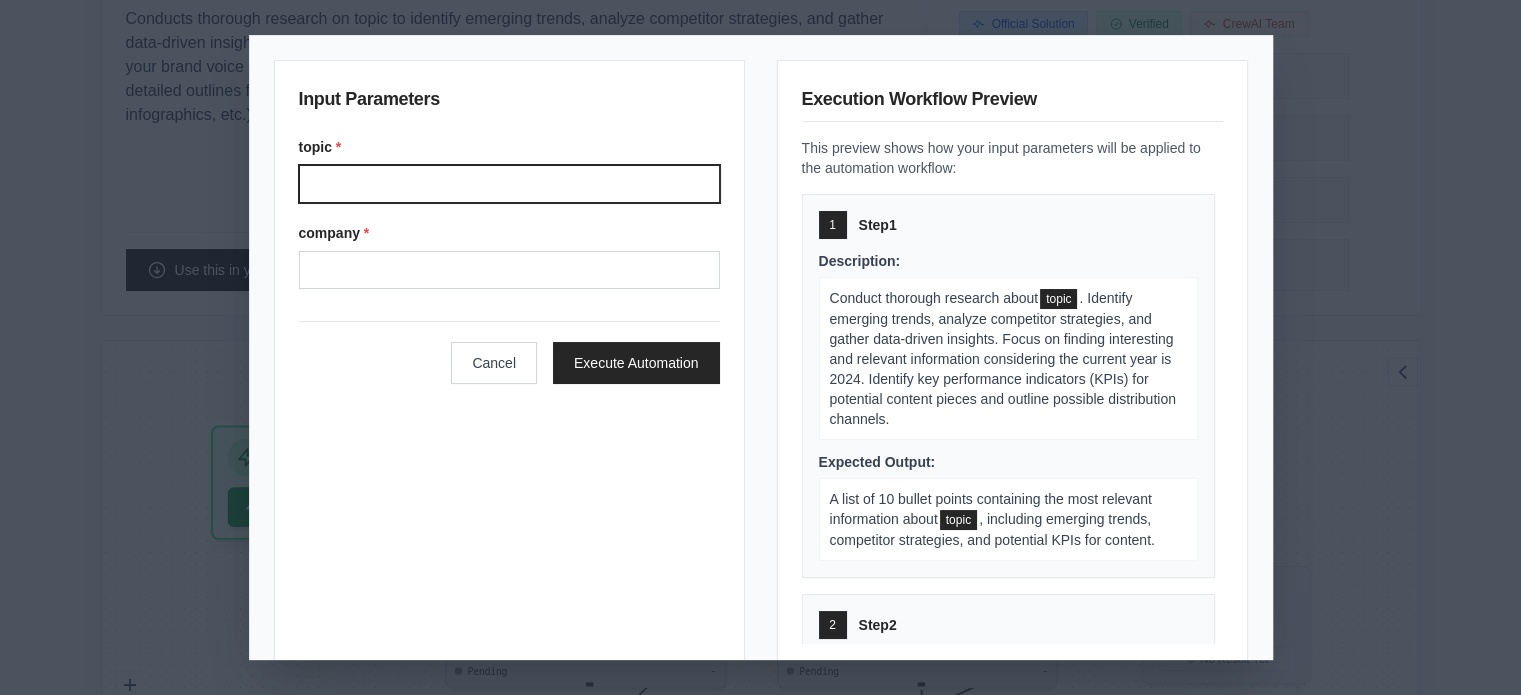 click on "topic   *" at bounding box center [509, 184] 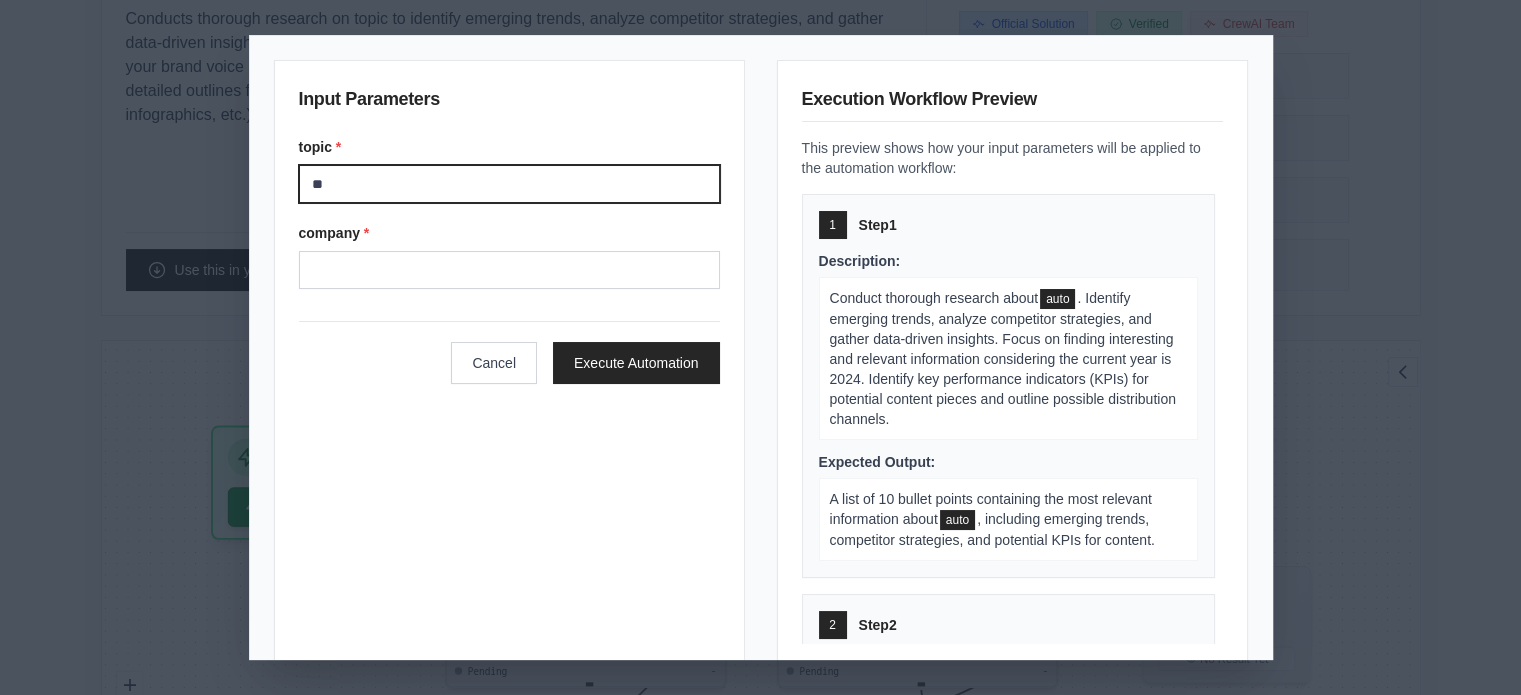 type on "*" 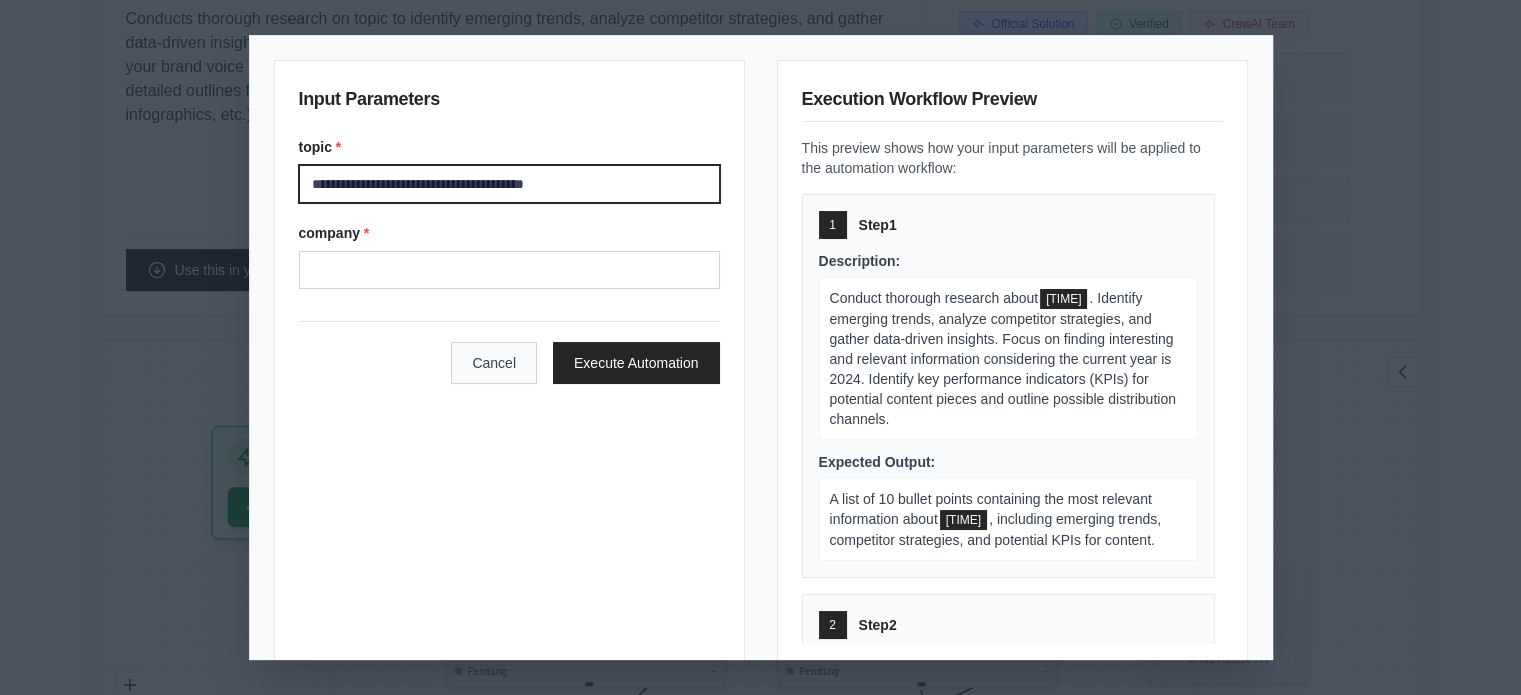 type on "**********" 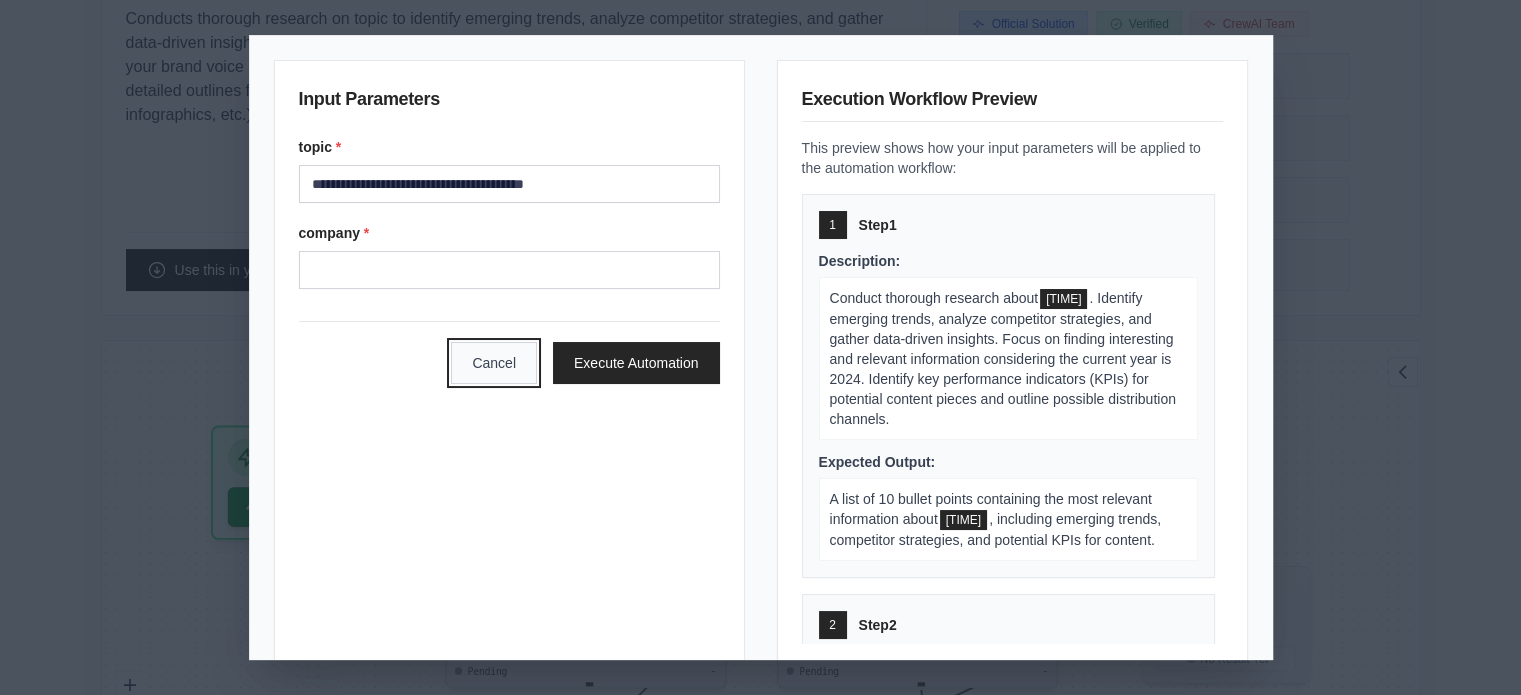 click on "Cancel" at bounding box center [494, 363] 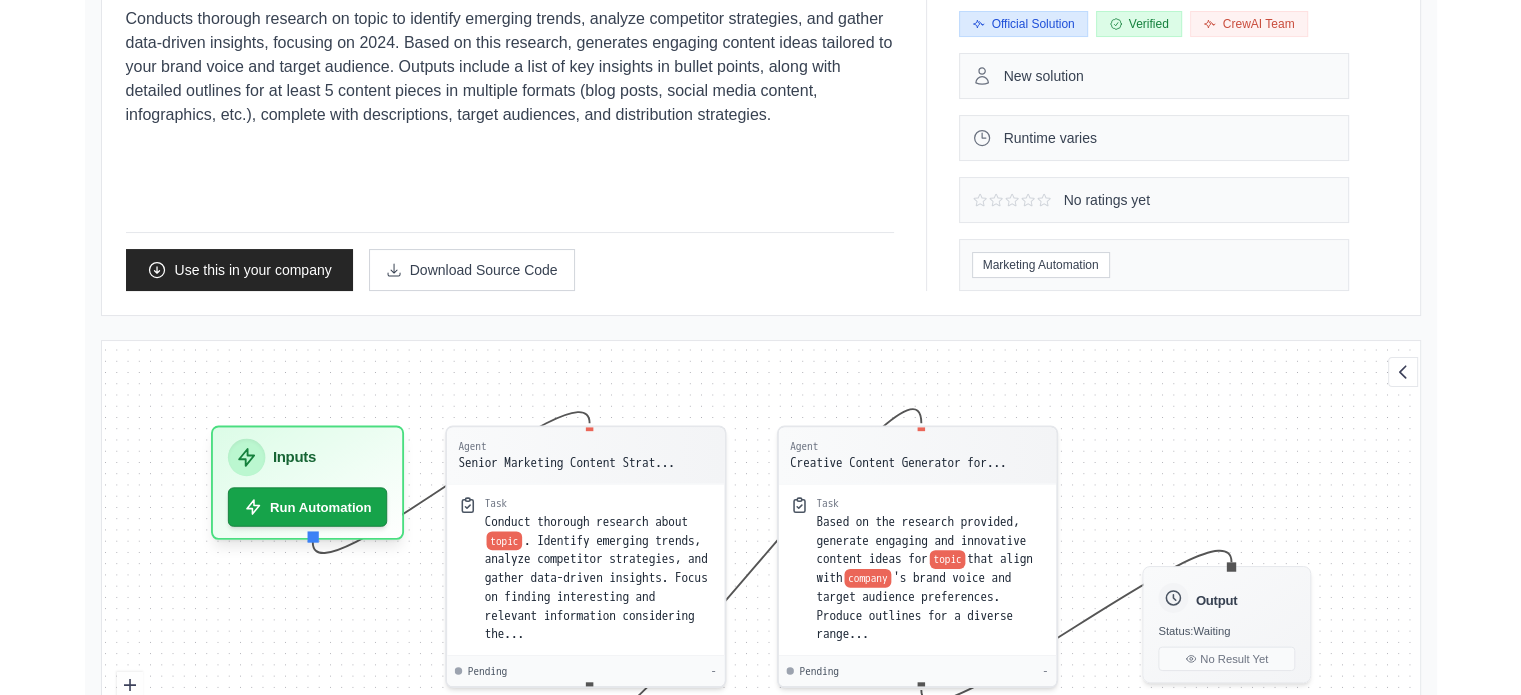 scroll, scrollTop: 0, scrollLeft: 0, axis: both 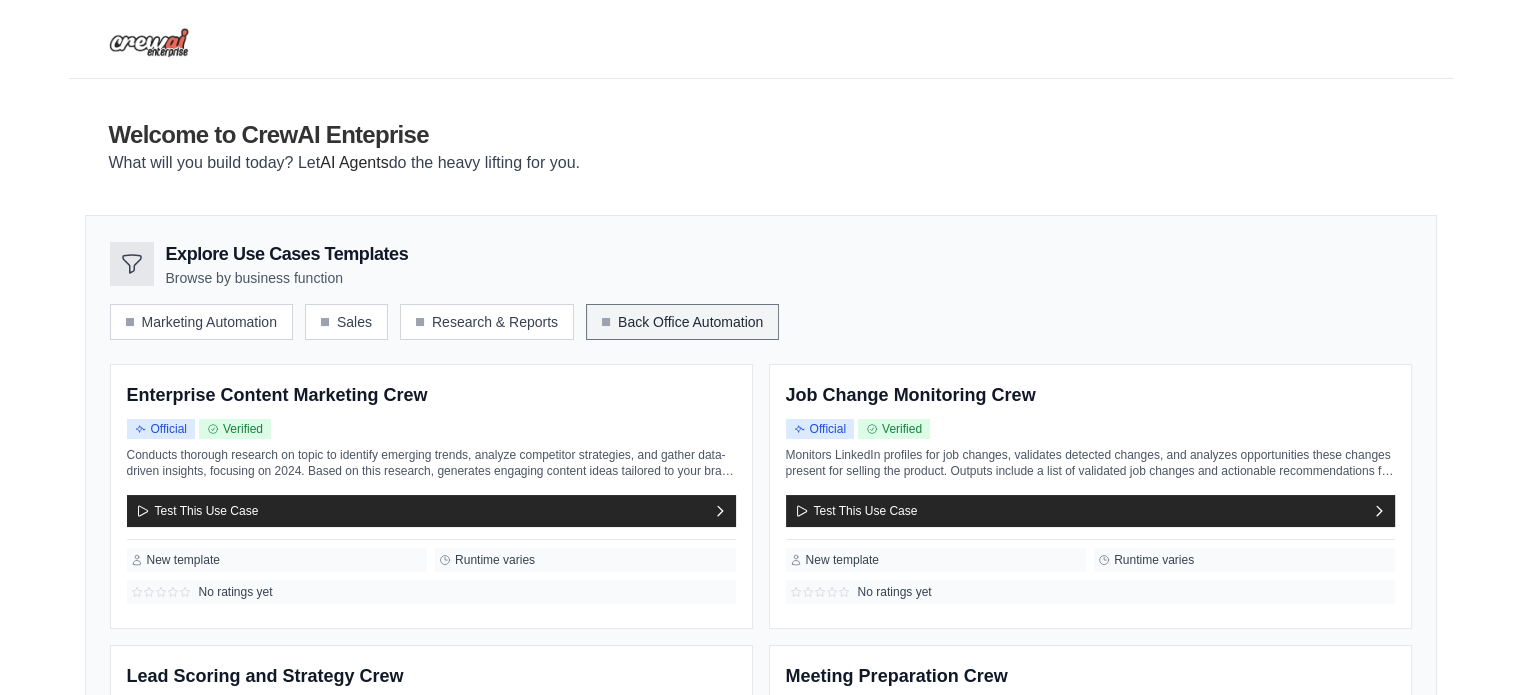 click on "Back Office Automation" at bounding box center (682, 322) 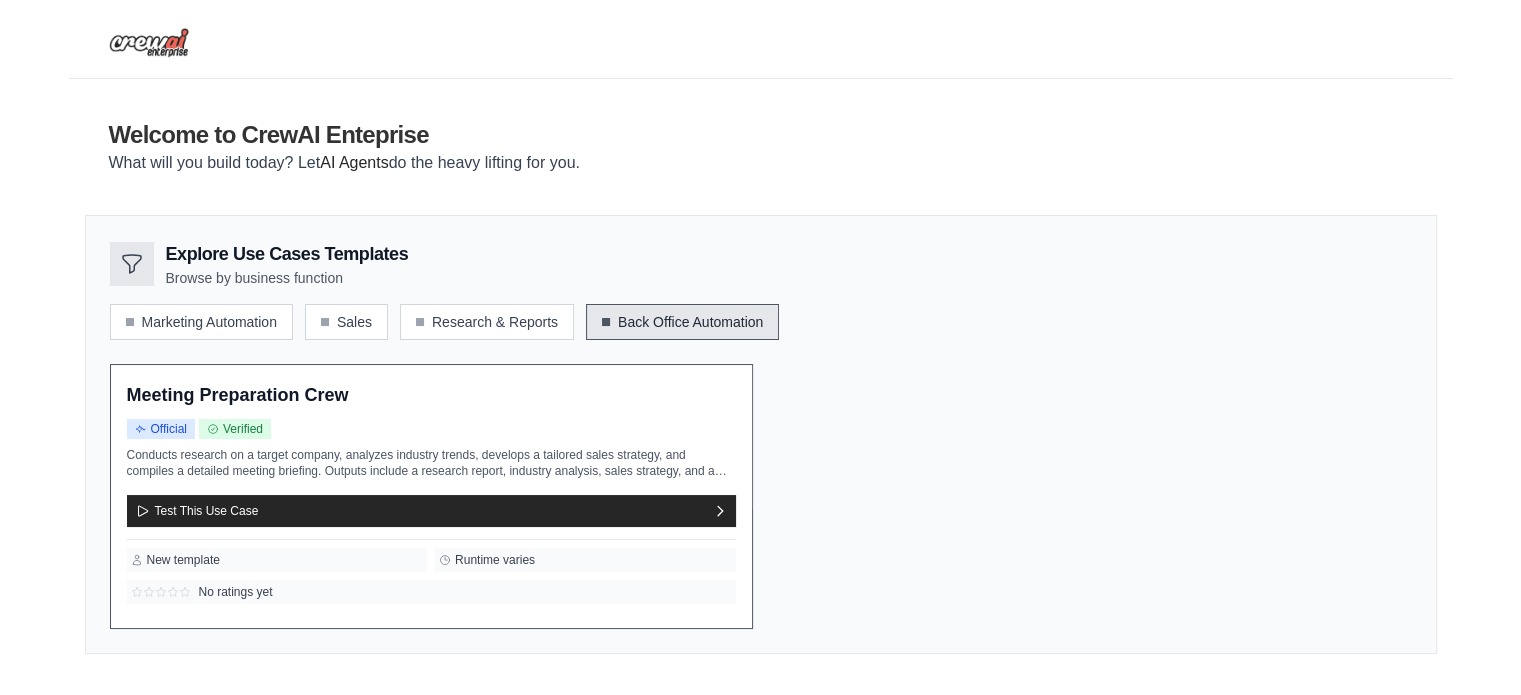 click on "Conducts research on a target company, analyzes industry trends, develops a tailored sales strategy, and compiles a detailed meeting briefing. Outputs include a research report, industry analysis, sales strategy, and a comprehensive briefing document, ensuring participants are well-prepared for effective engagement." at bounding box center (431, 463) 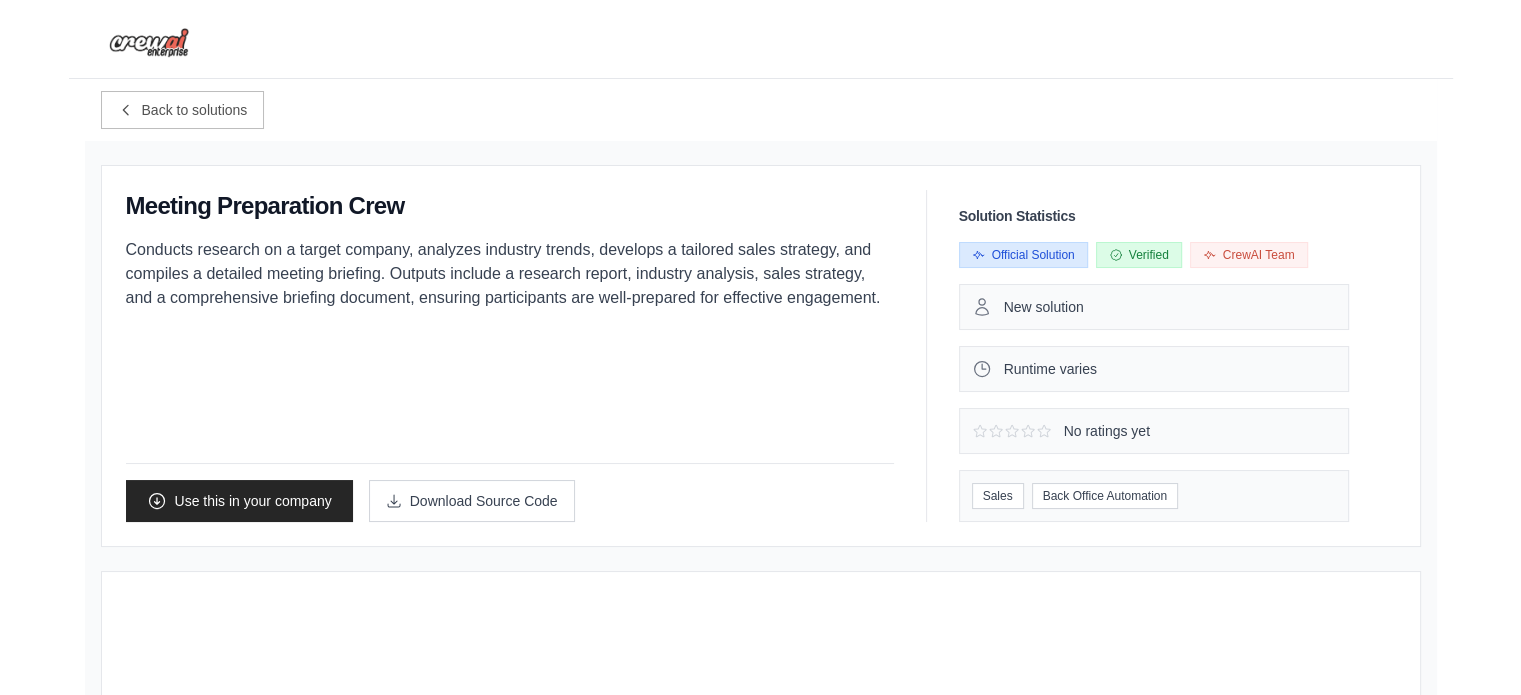 scroll, scrollTop: 0, scrollLeft: 0, axis: both 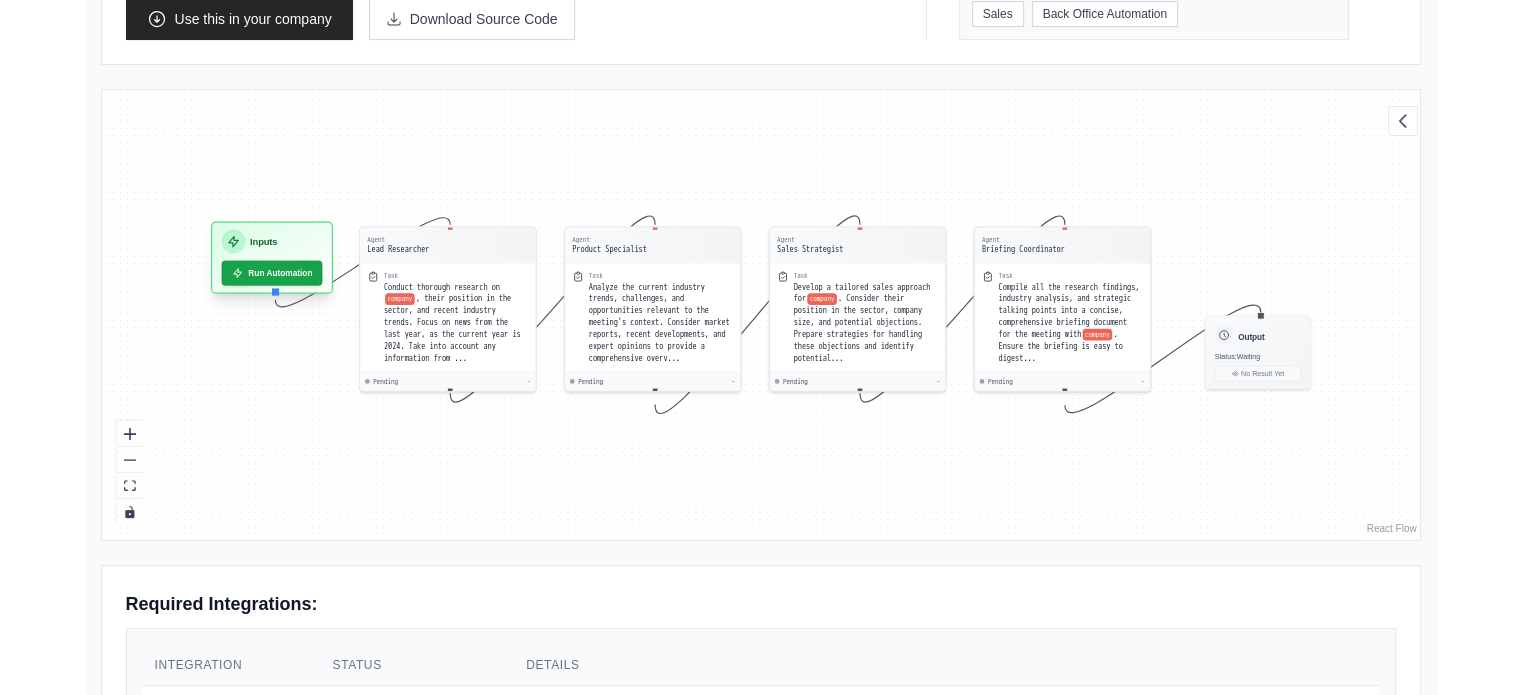 click on "Inputs Run Automation" at bounding box center (271, 262) 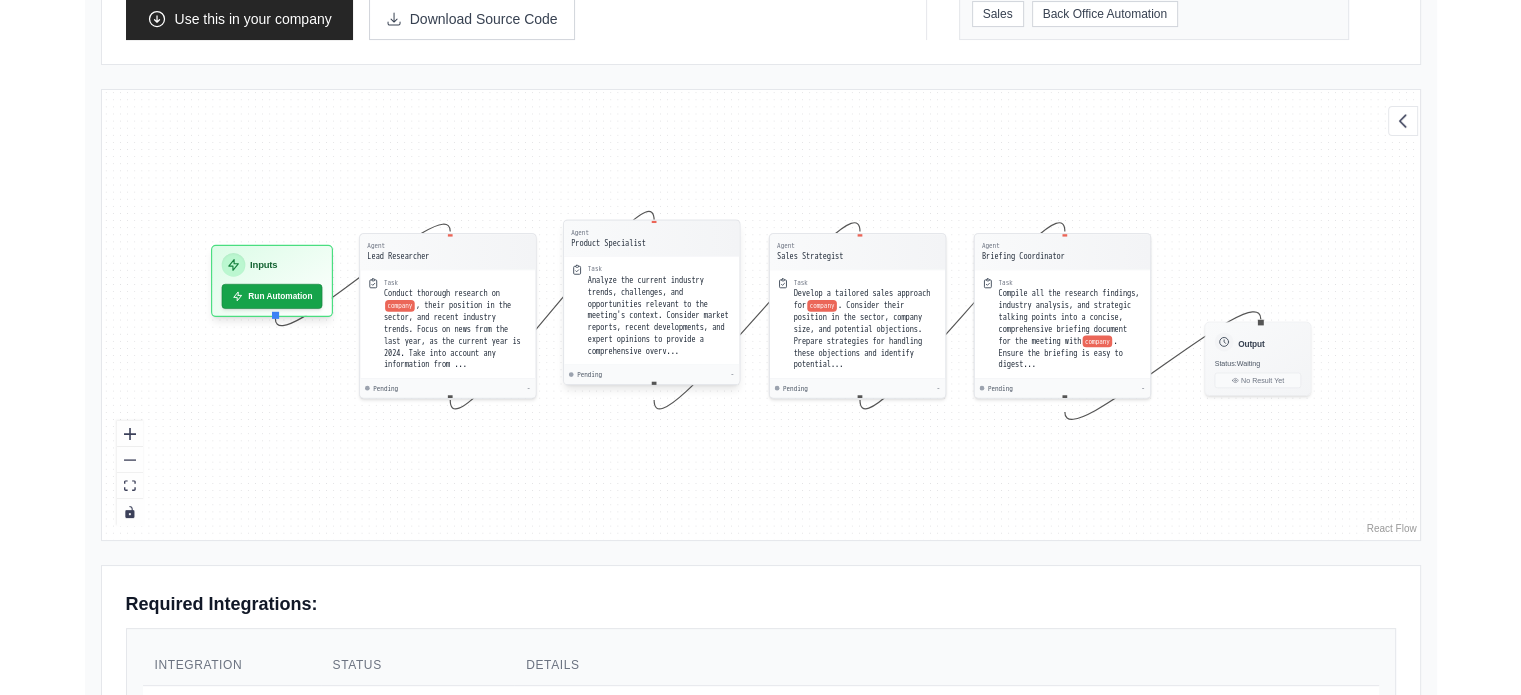 click on "Analyze the current industry trends, challenges, and opportunities relevant to the meeting's context. Consider market reports, recent developments, and expert opinions to provide a comprehensive overv..." at bounding box center [659, 316] 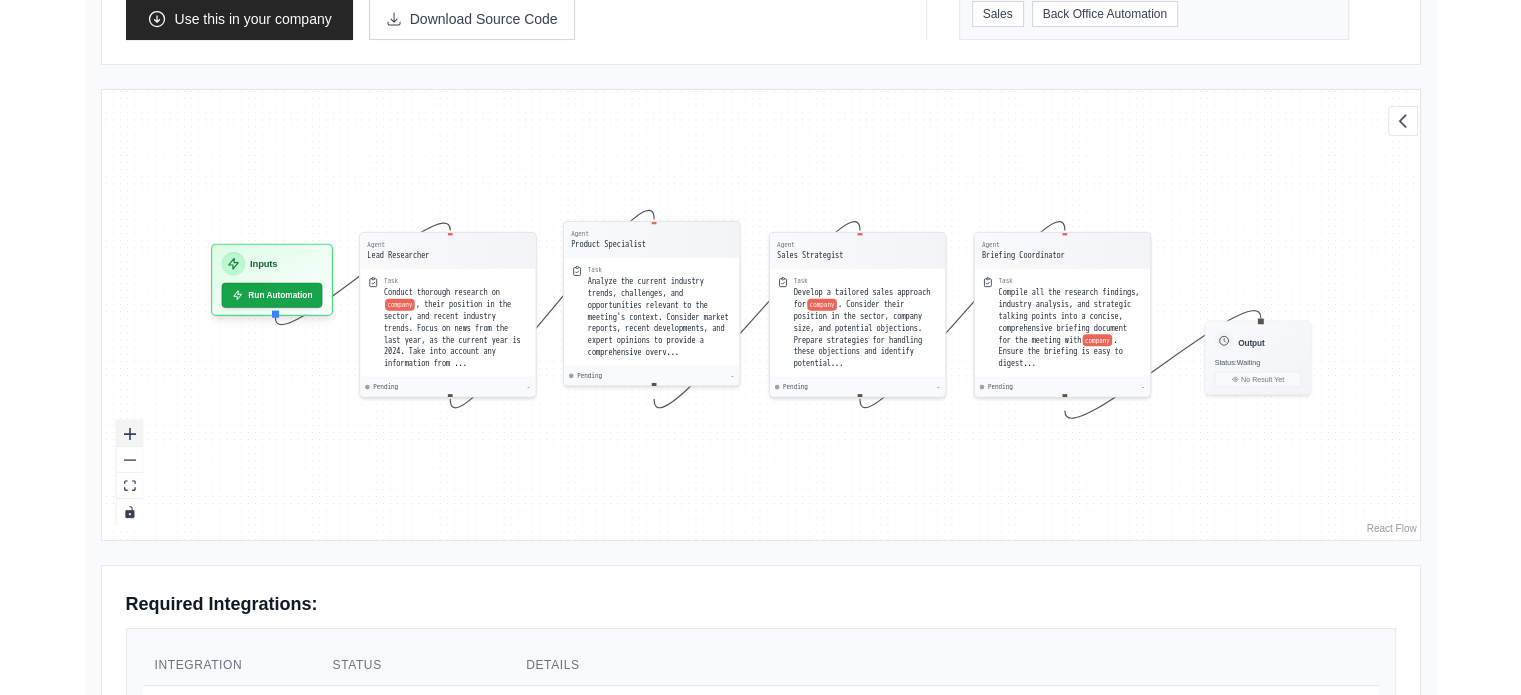 click 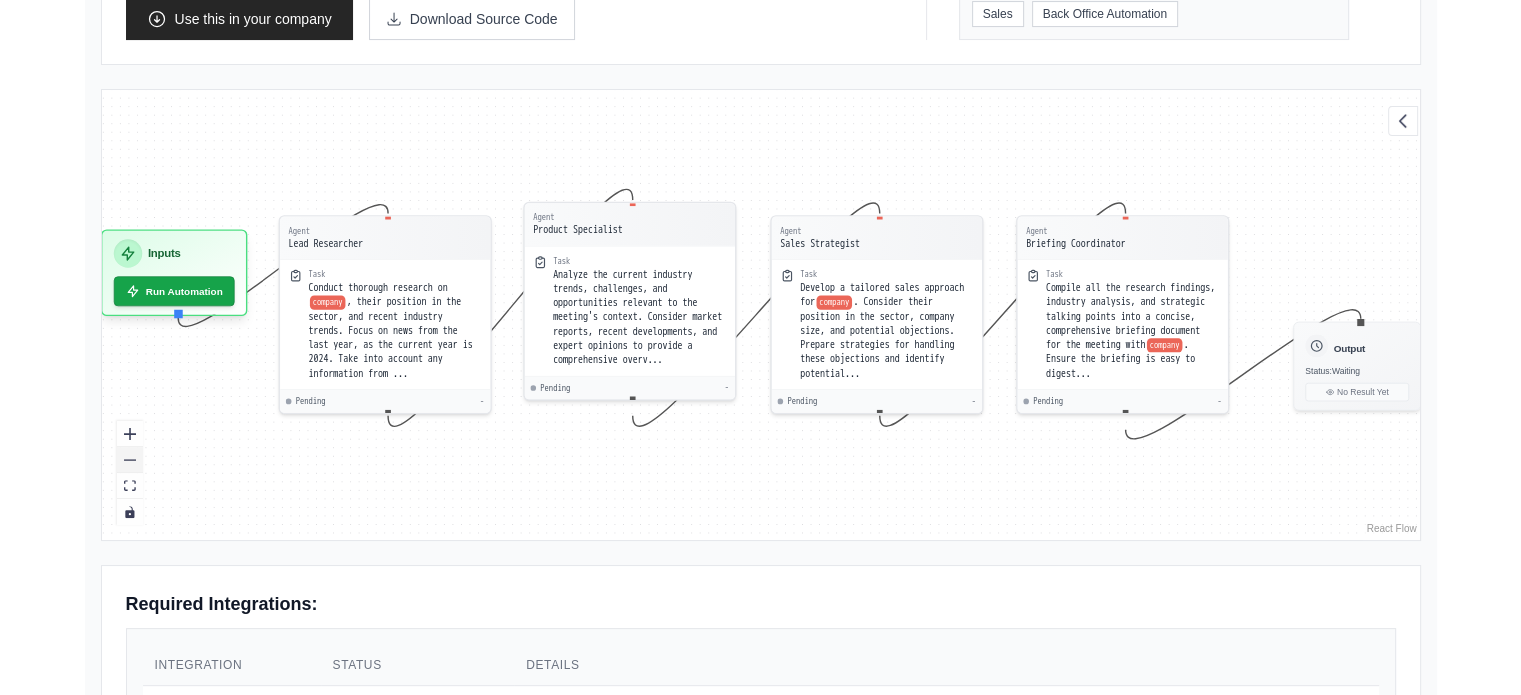 click at bounding box center [130, 460] 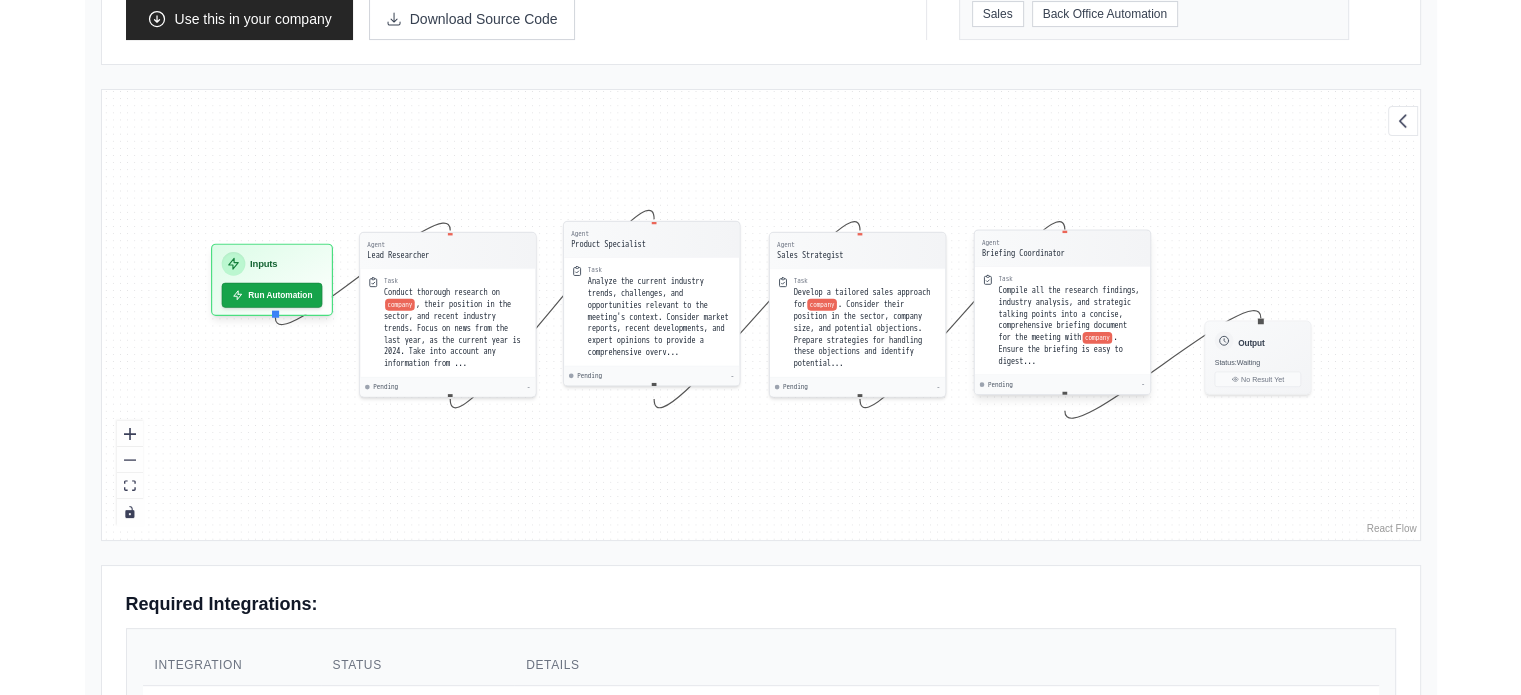 click on "Compile all the research findings, industry analysis, and strategic talking points into a concise, comprehensive briefing document for the meeting with" at bounding box center [1068, 313] 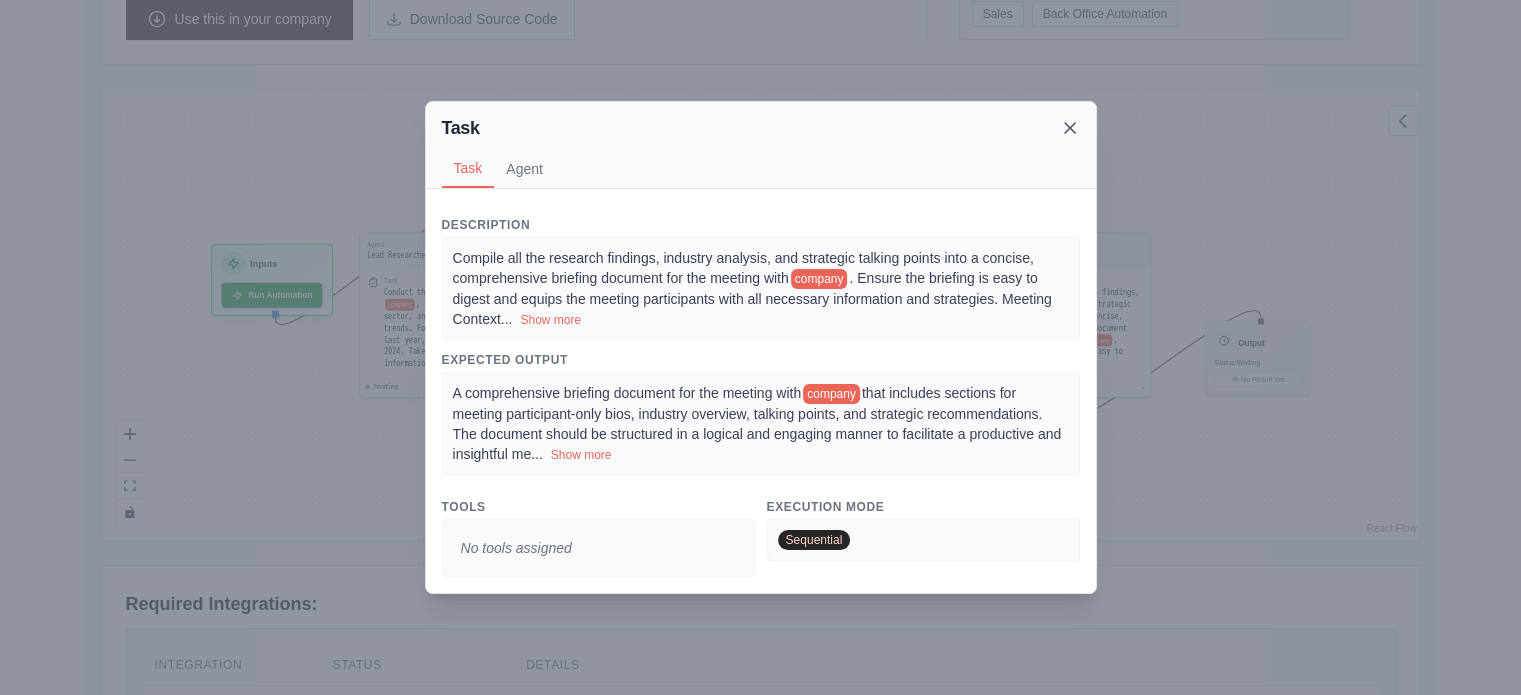 click 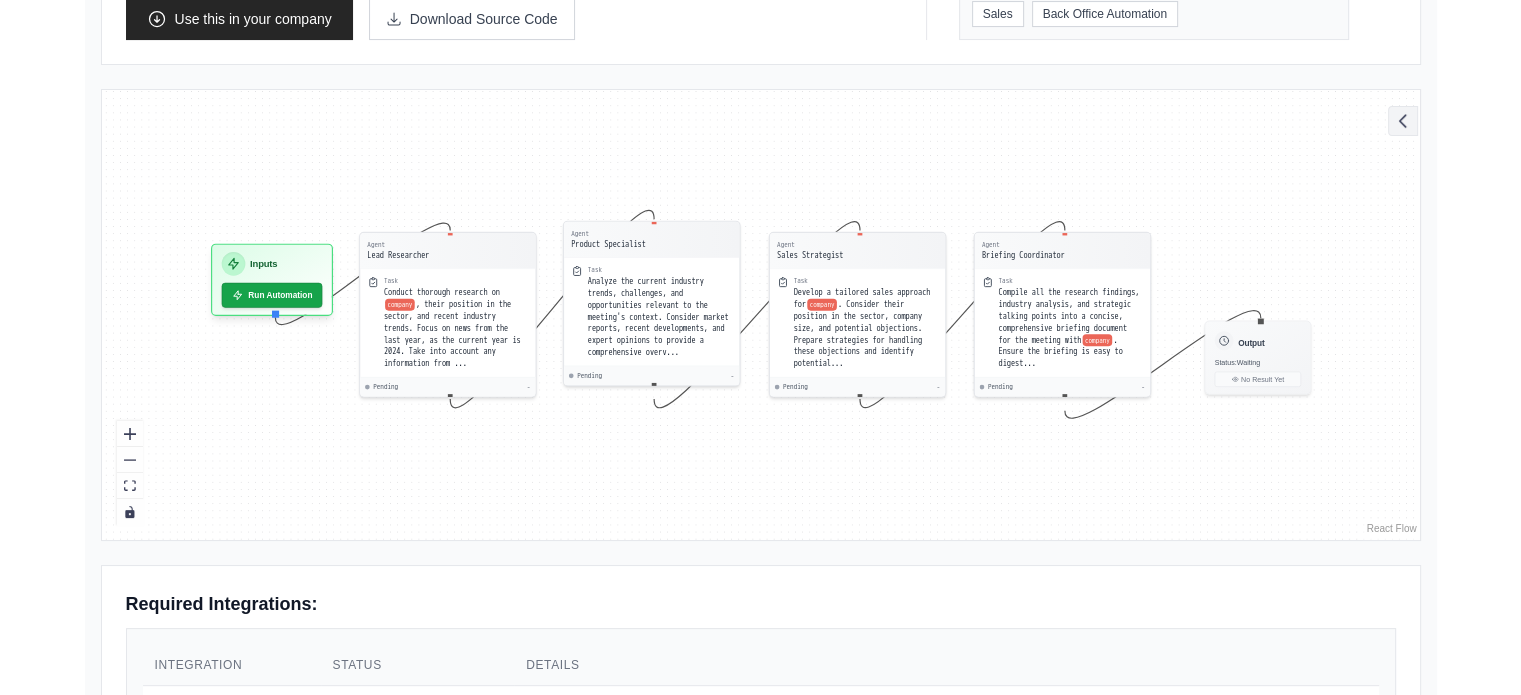 click 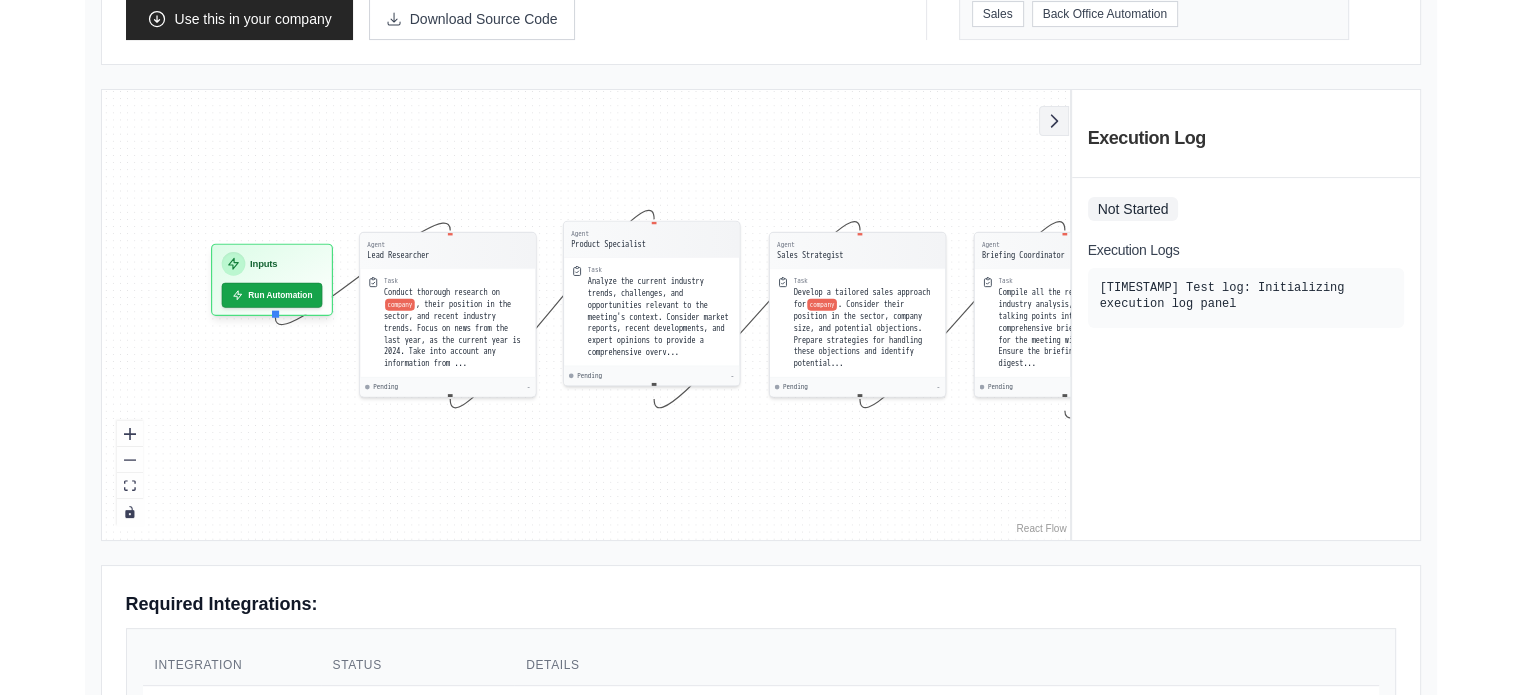 scroll, scrollTop: 0, scrollLeft: 0, axis: both 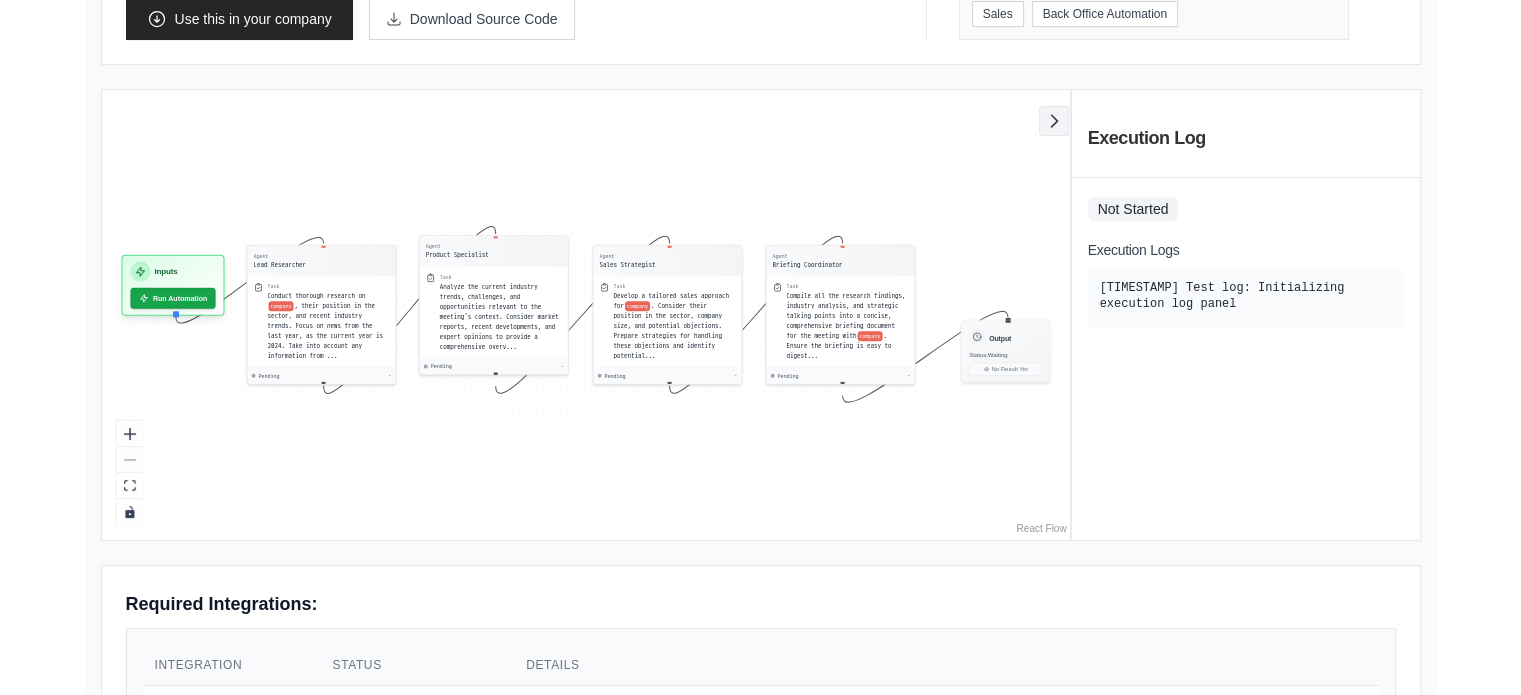 click 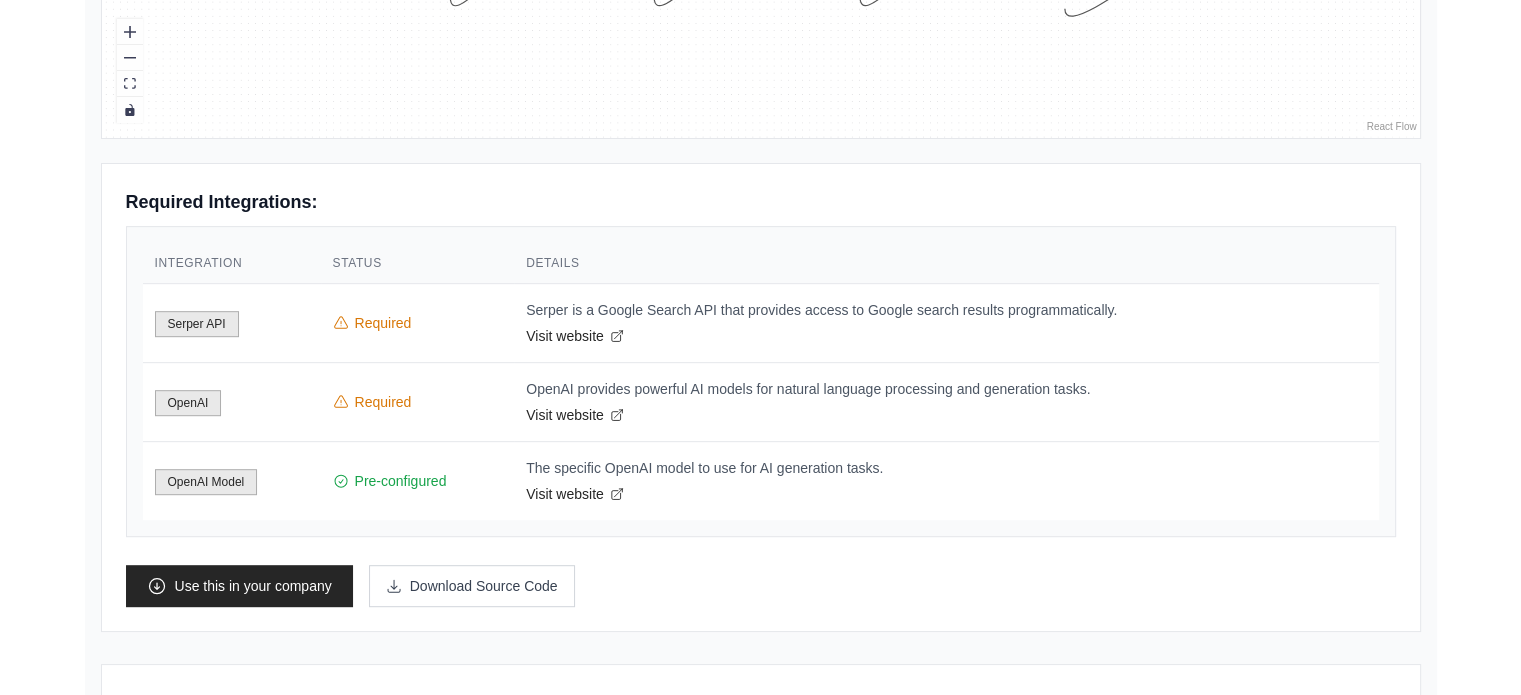 scroll, scrollTop: 894, scrollLeft: 0, axis: vertical 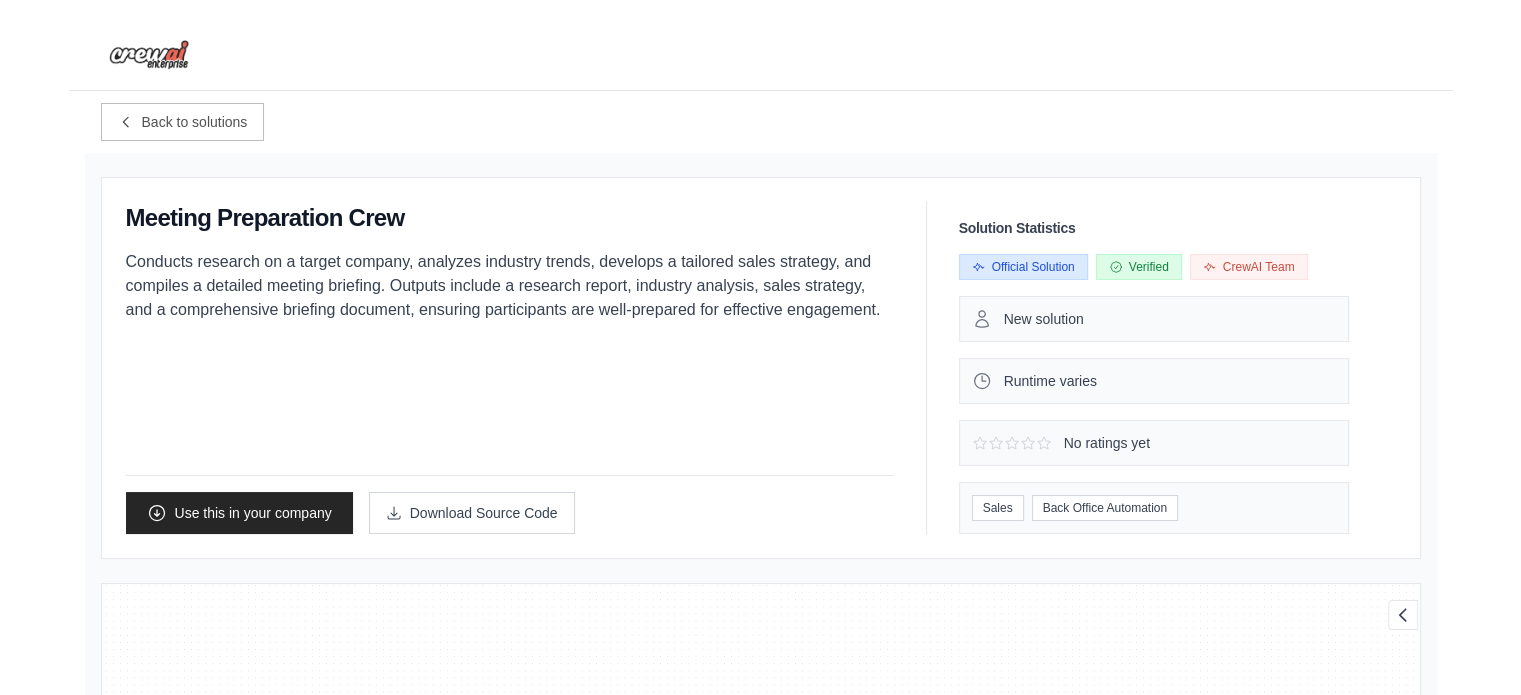 type 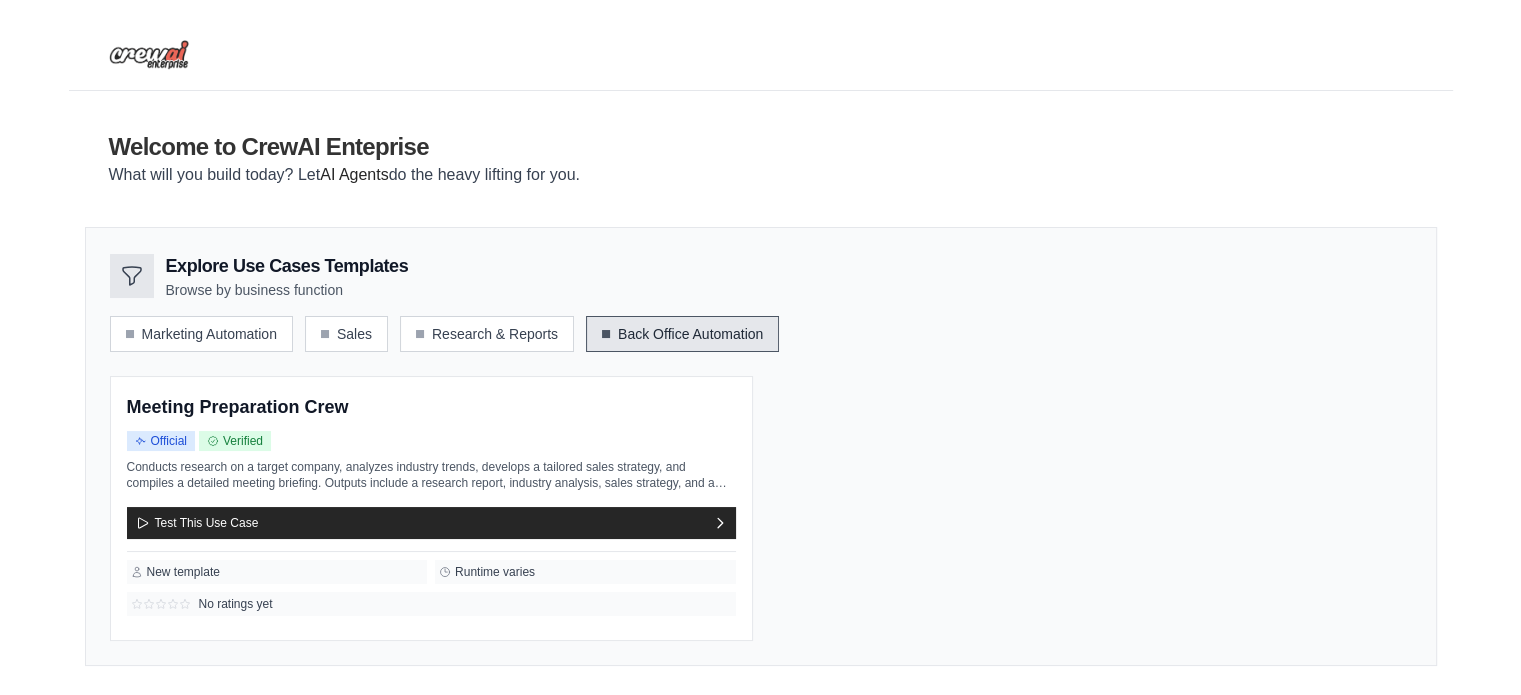 scroll, scrollTop: 12, scrollLeft: 0, axis: vertical 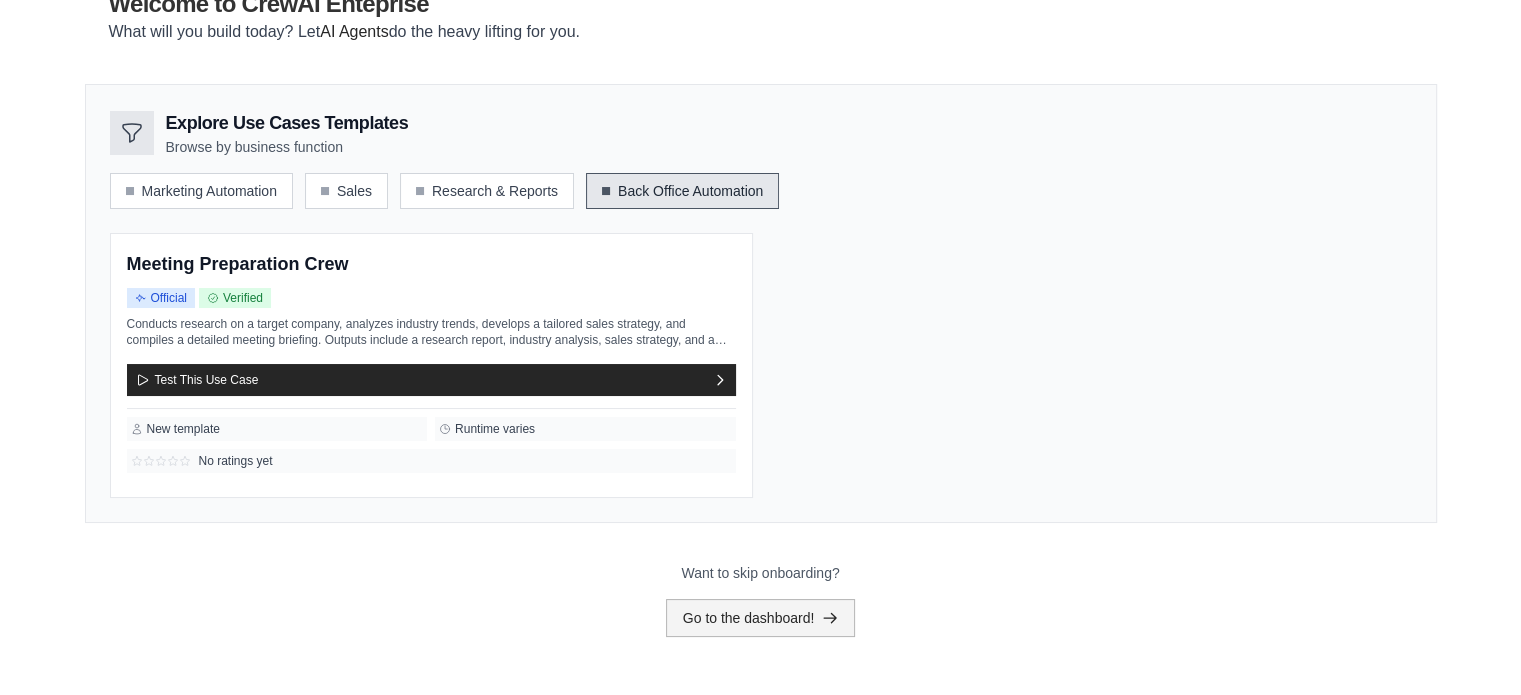 click on "Go to the dashboard!" at bounding box center (761, 618) 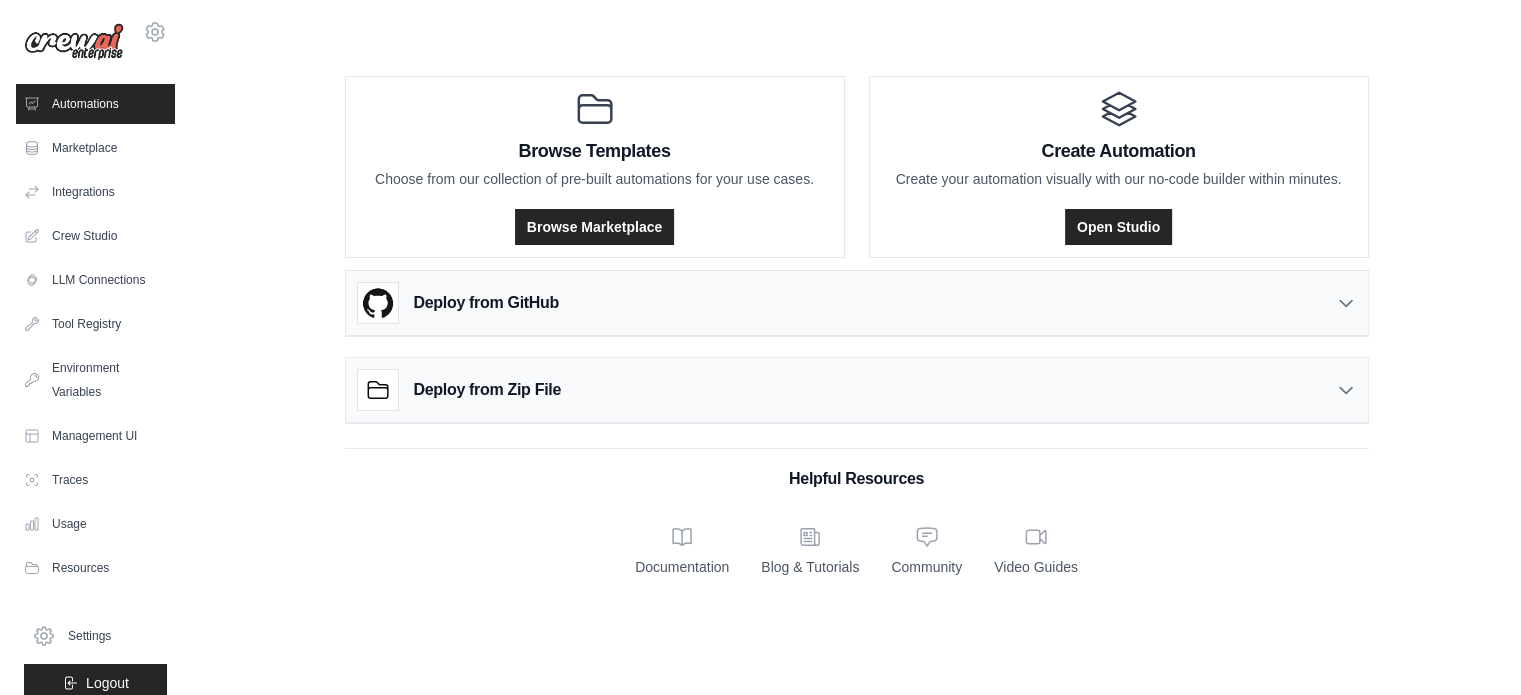 scroll, scrollTop: 0, scrollLeft: 0, axis: both 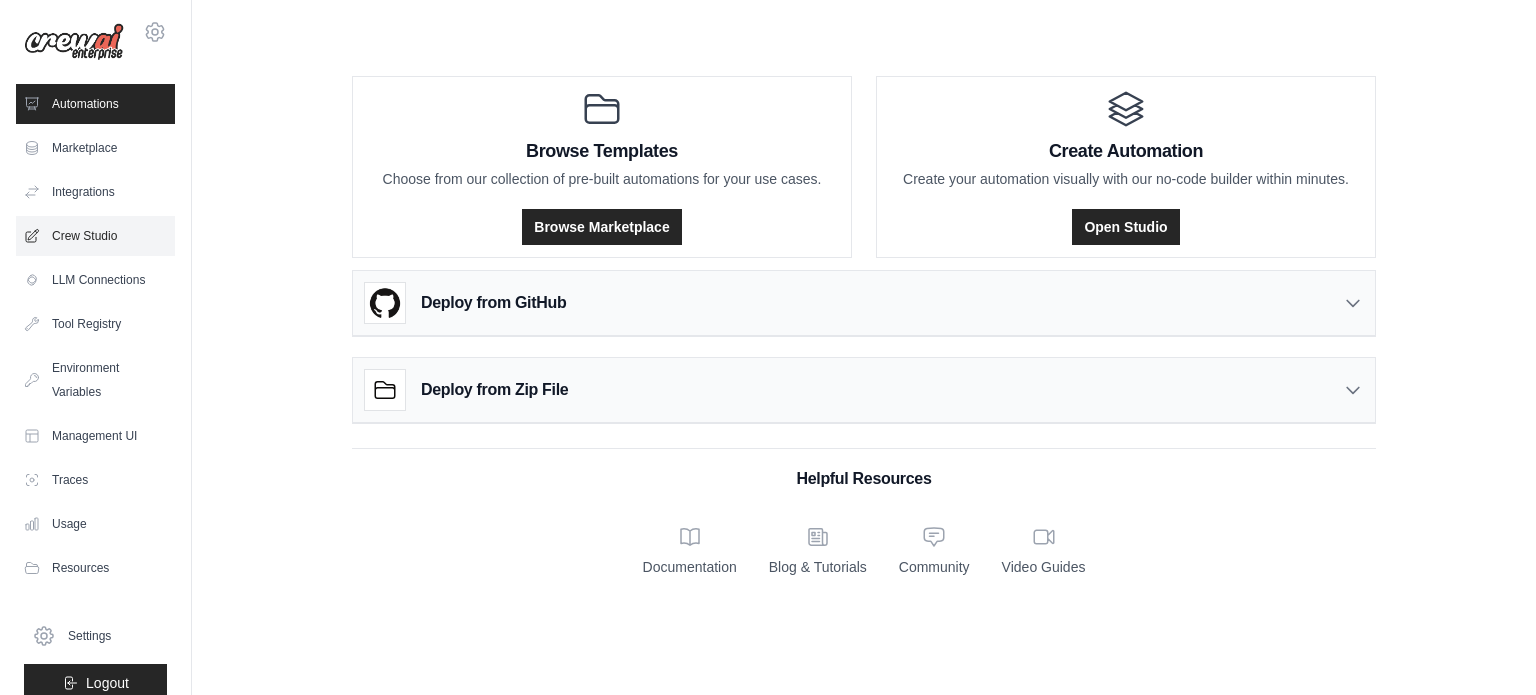 click on "Crew Studio" at bounding box center [95, 236] 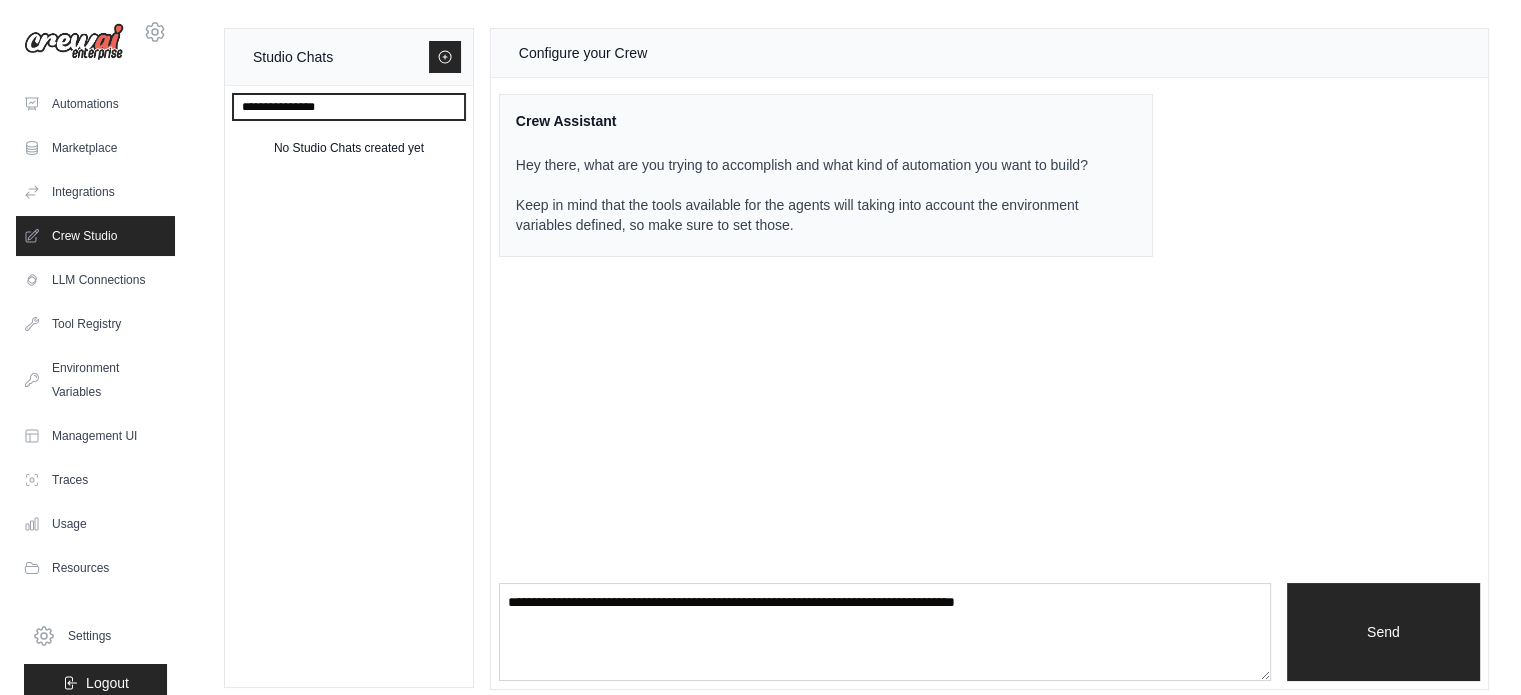 click at bounding box center [349, 107] 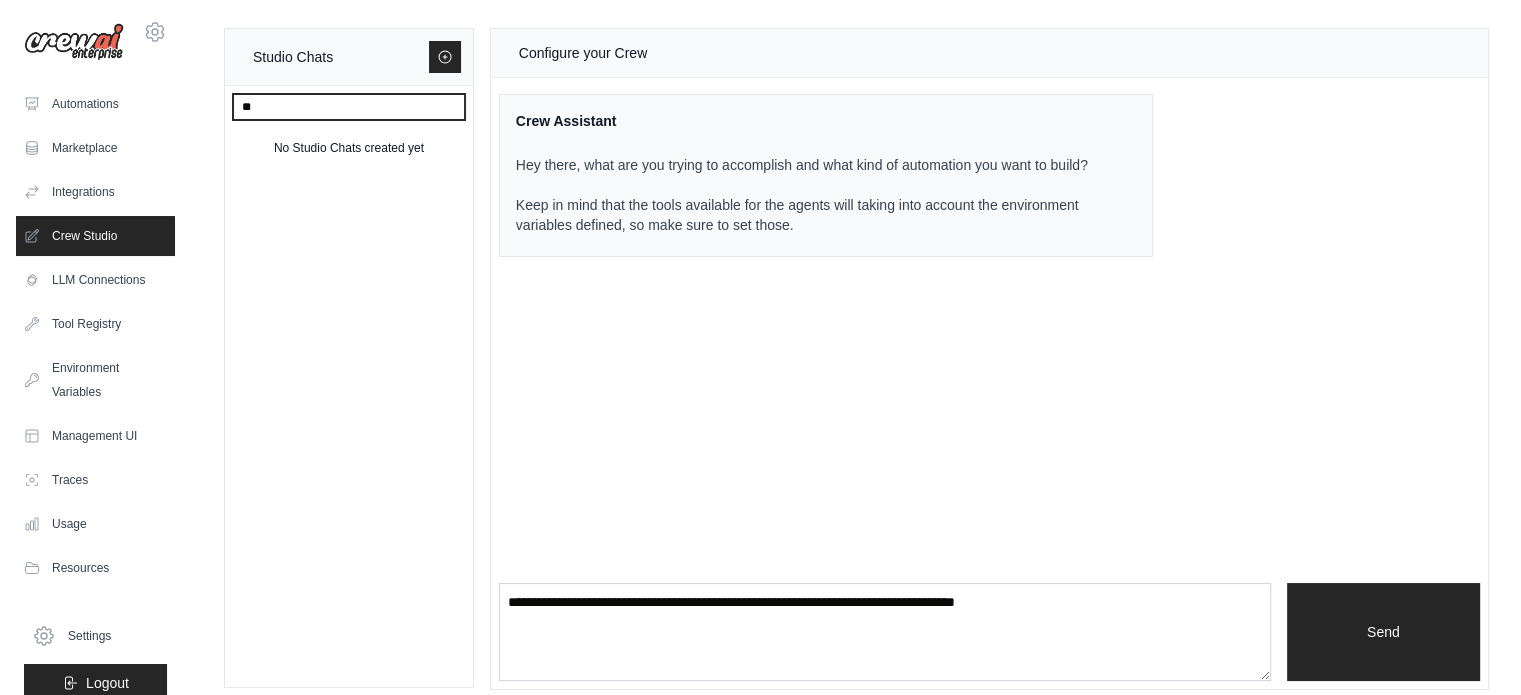 type on "*" 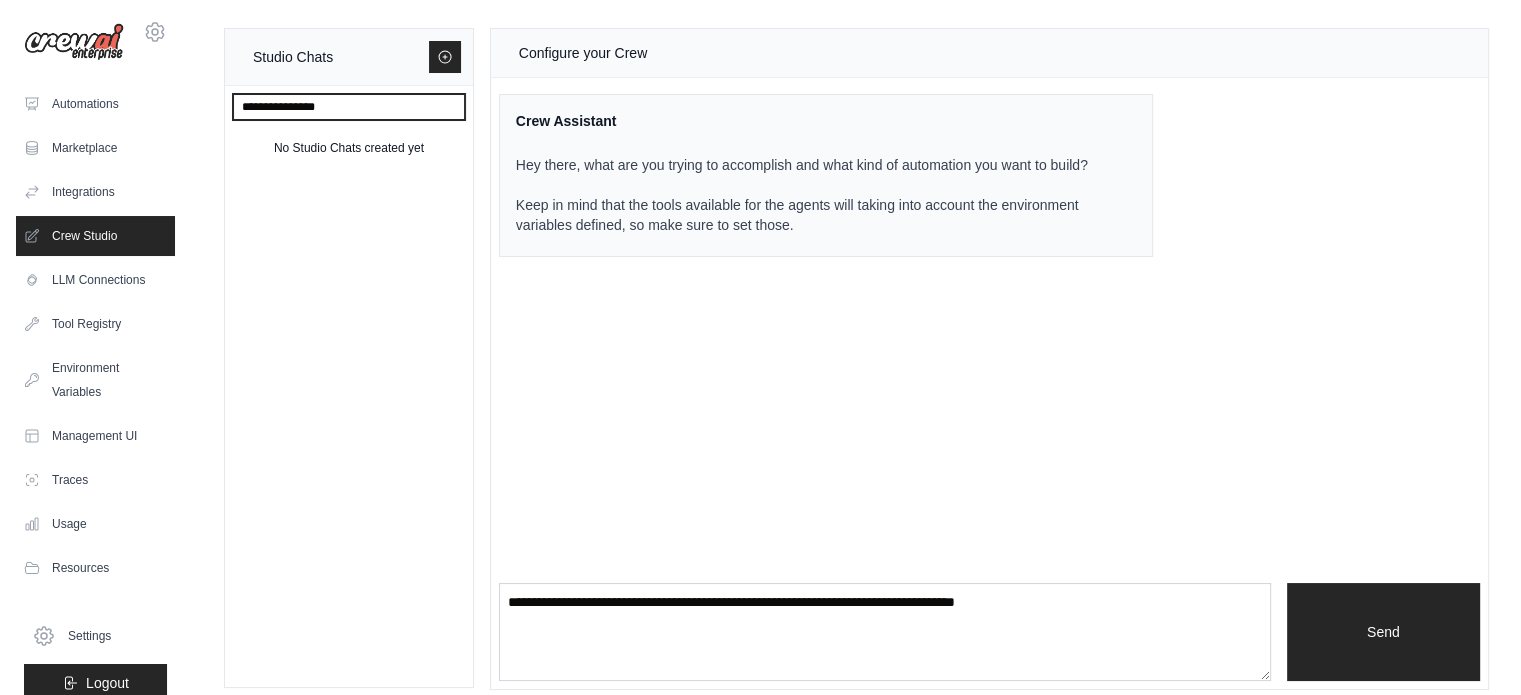type on "*" 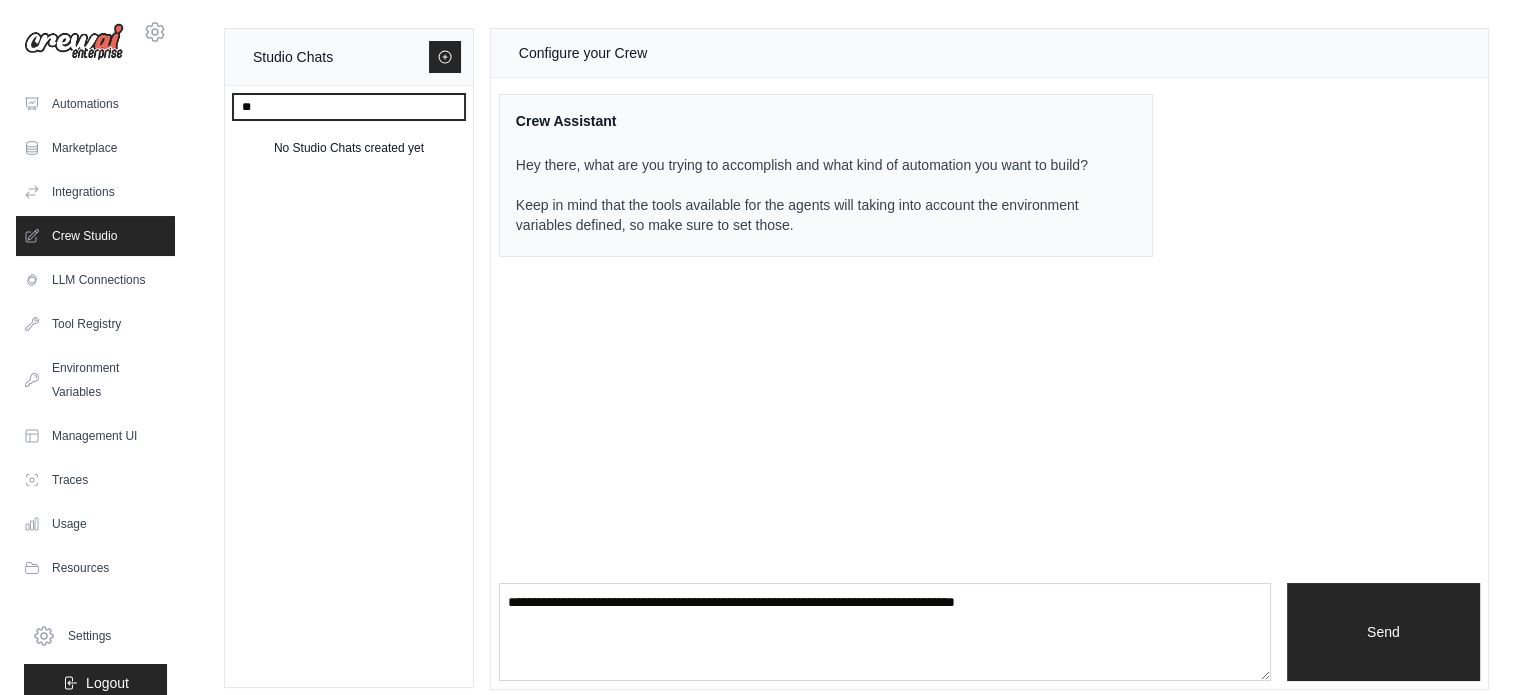 type on "*" 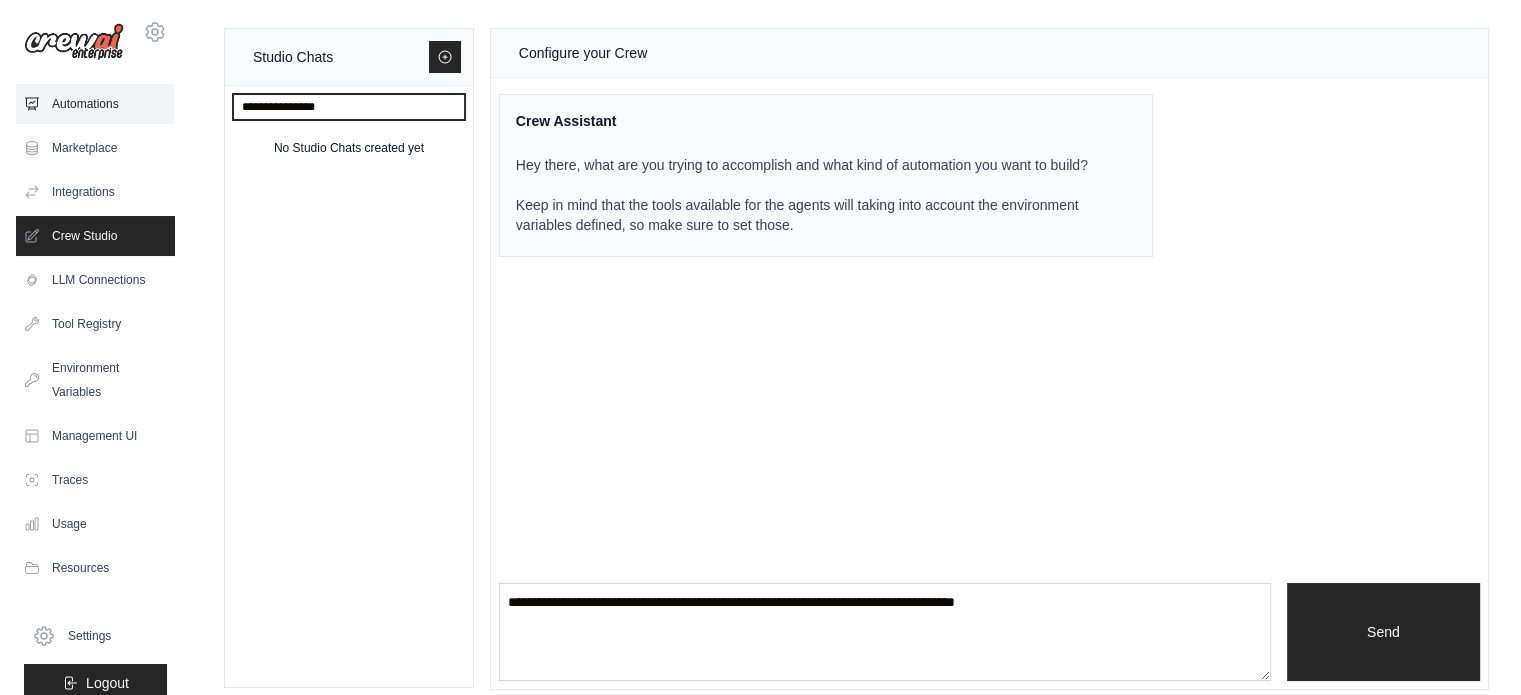 type 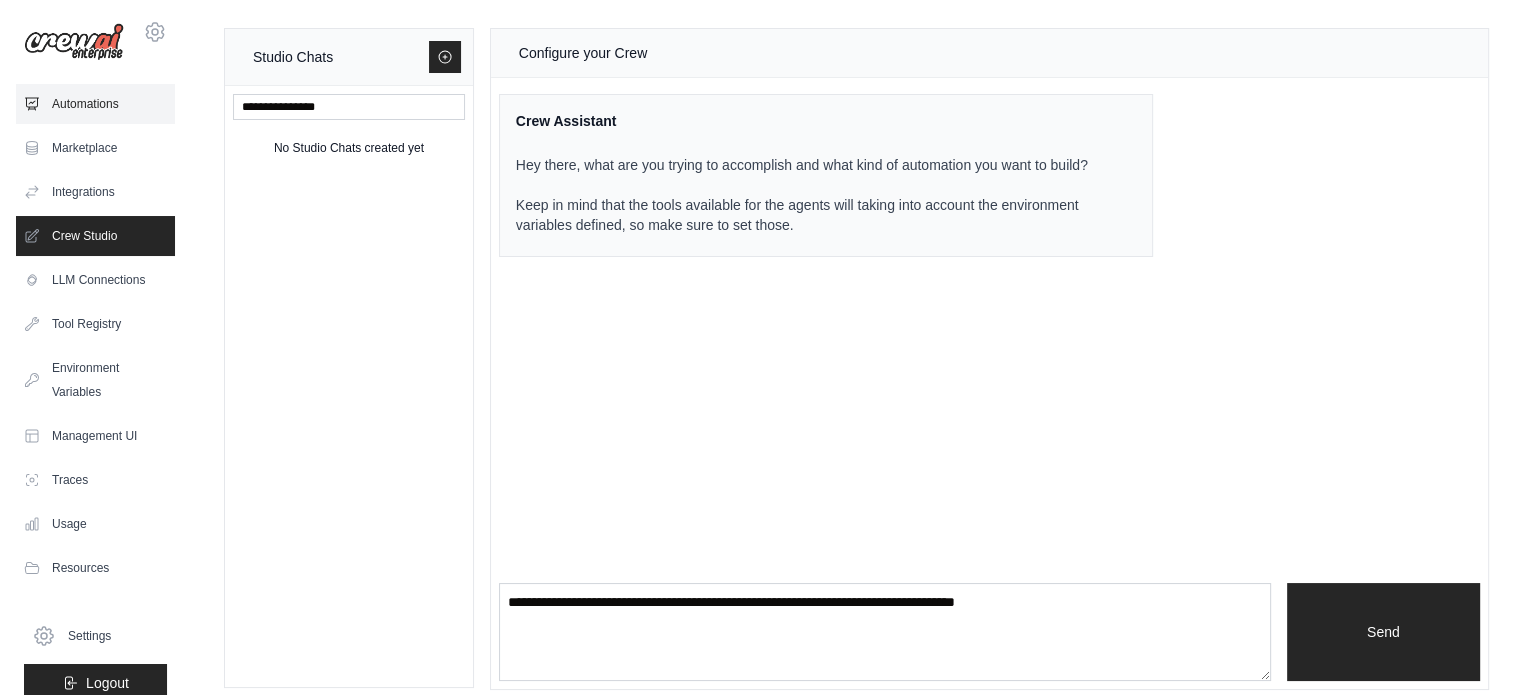 click on "Automations" at bounding box center (95, 104) 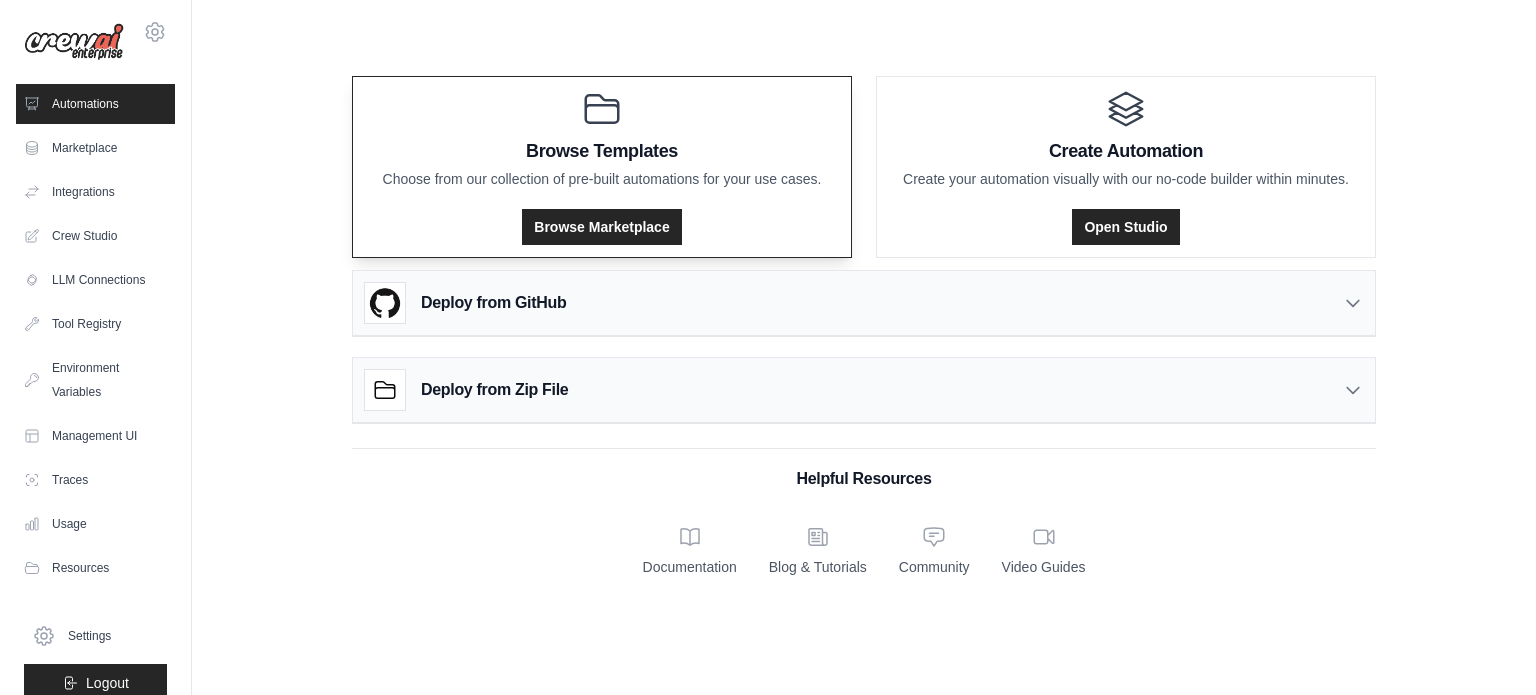 click on "Choose from our collection of pre-built automations for your use
cases." at bounding box center (602, 179) 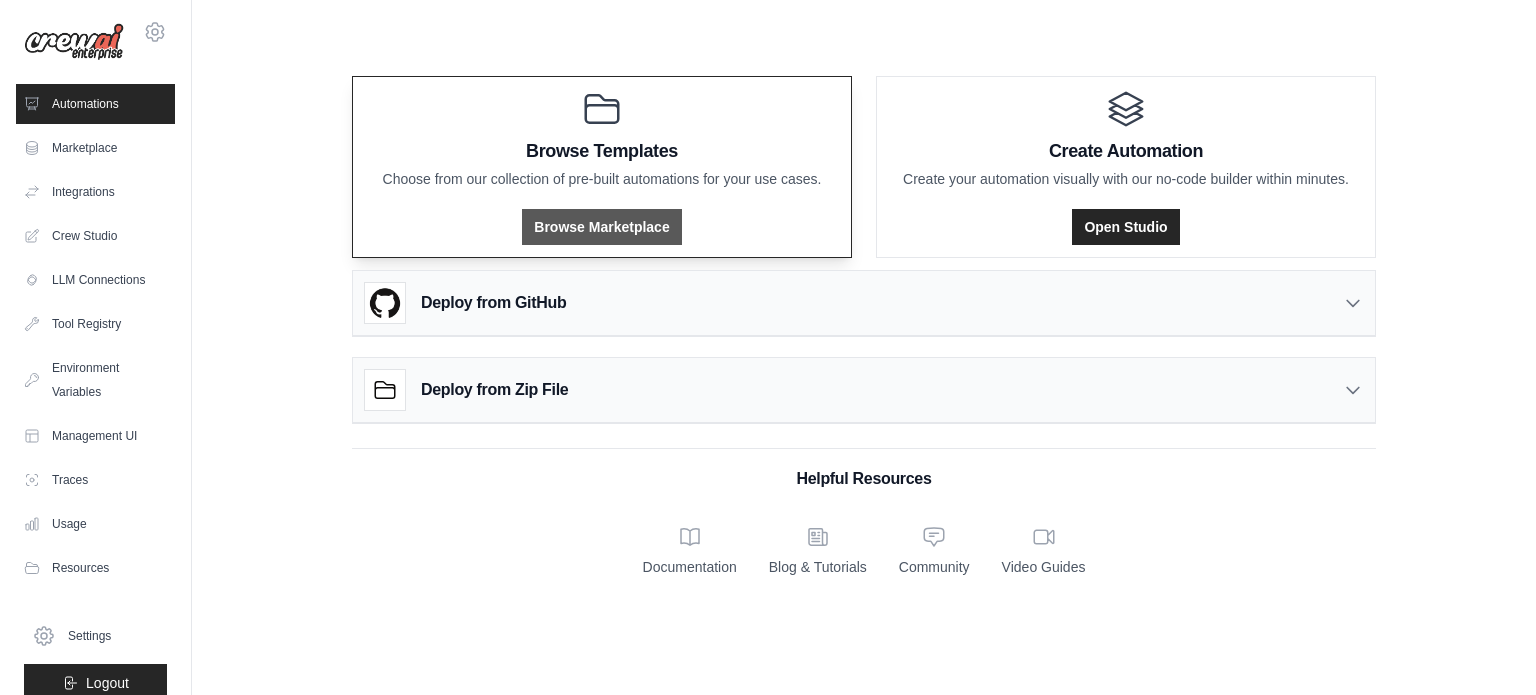 click on "Browse Marketplace" at bounding box center [601, 227] 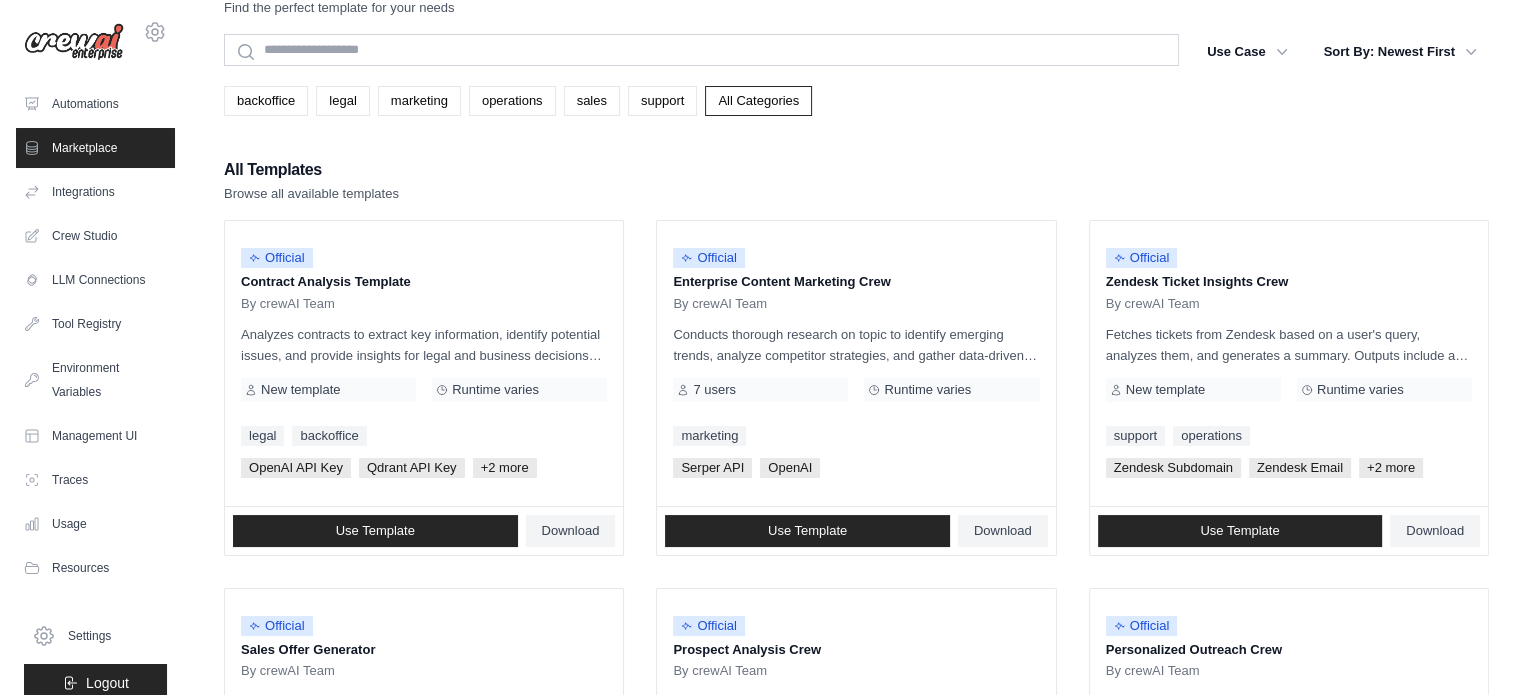 scroll, scrollTop: 0, scrollLeft: 0, axis: both 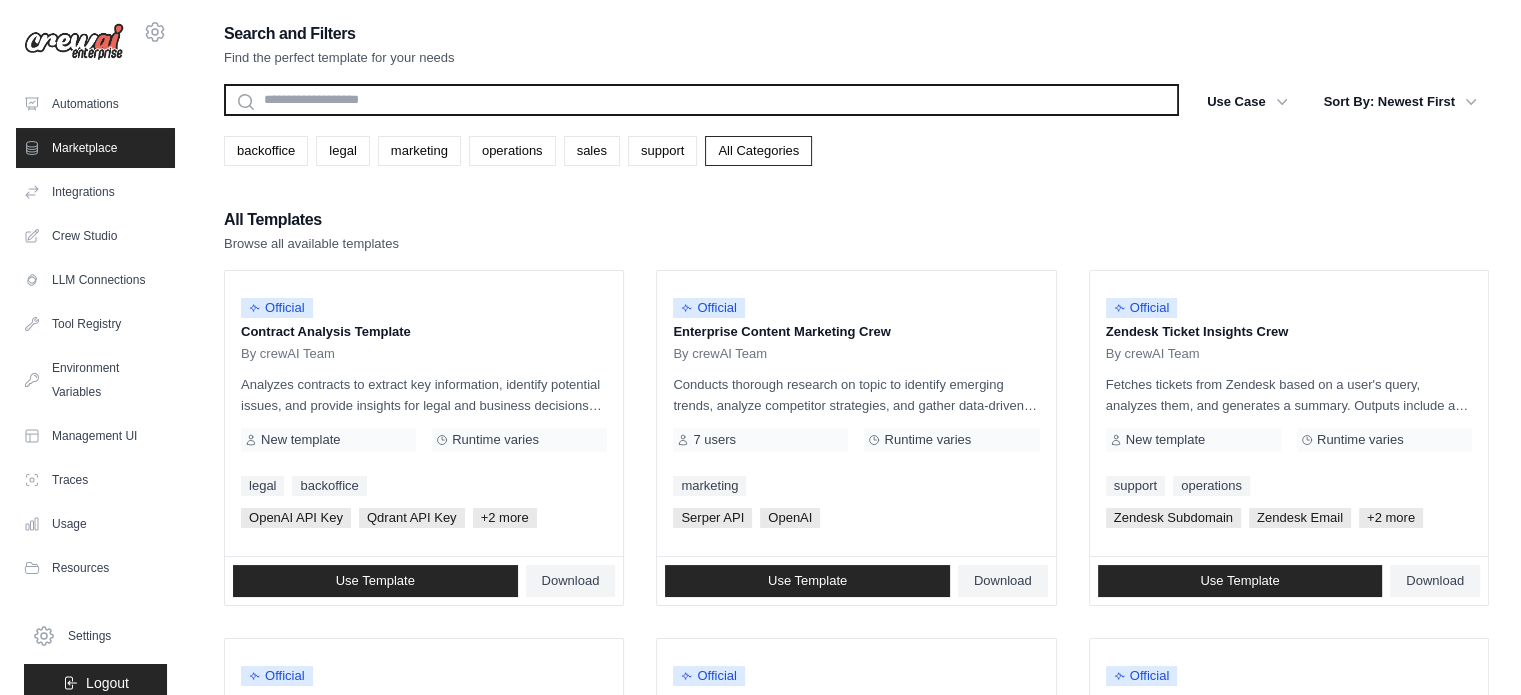click at bounding box center (701, 100) 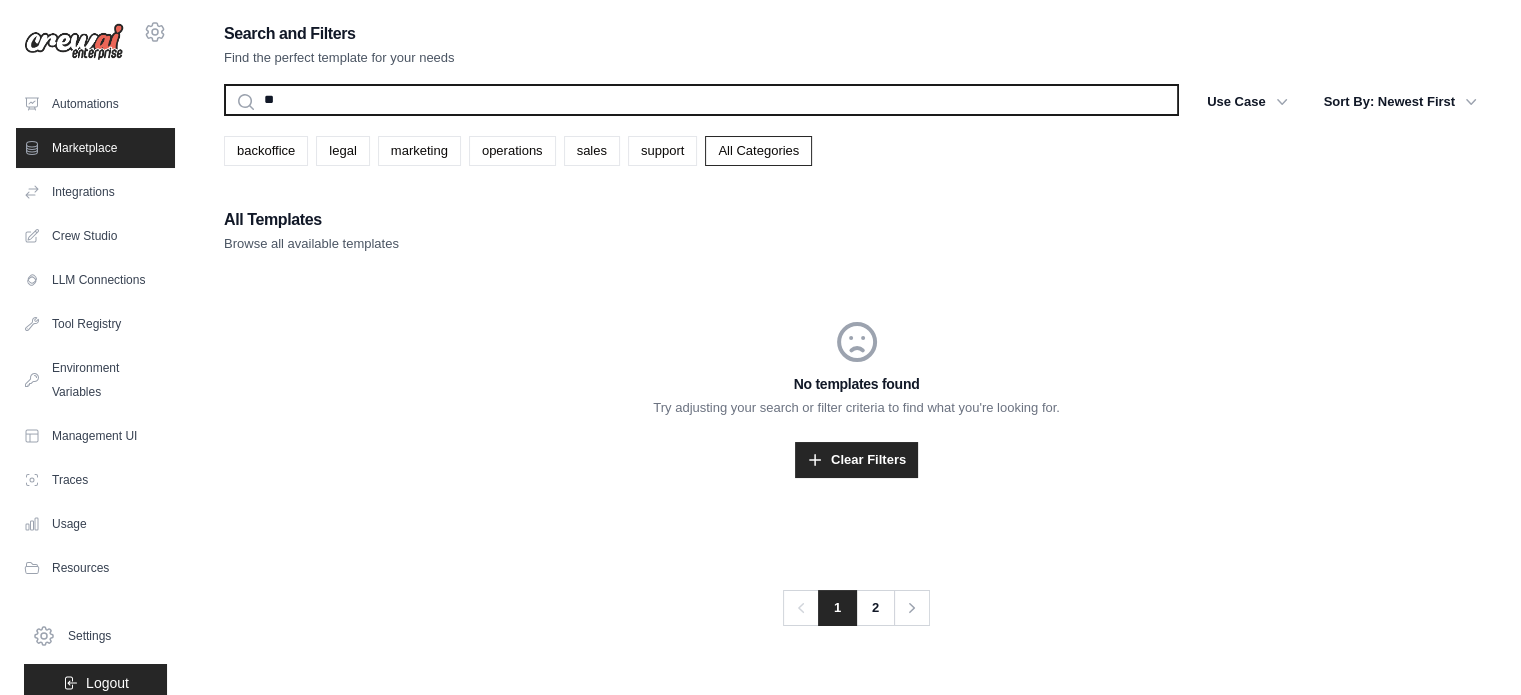 type on "*" 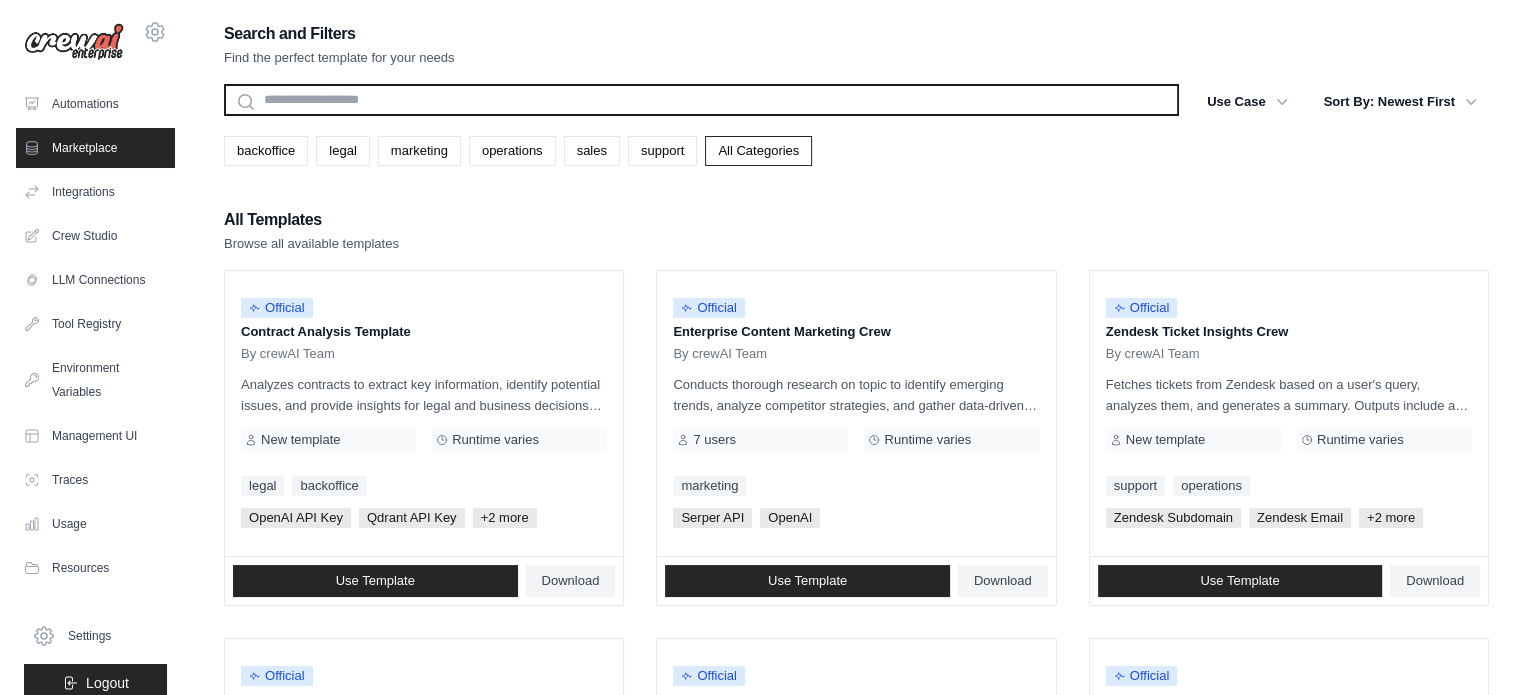 type on "*" 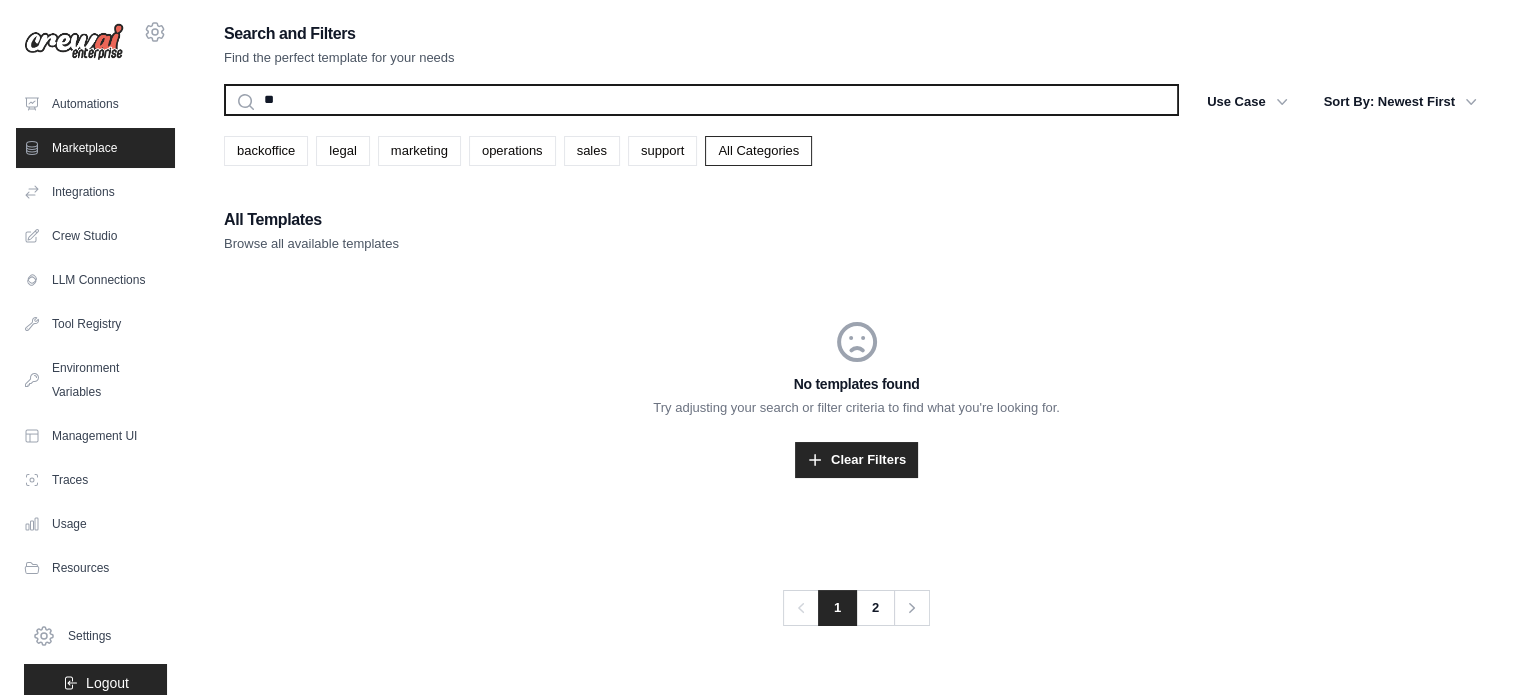 type on "*" 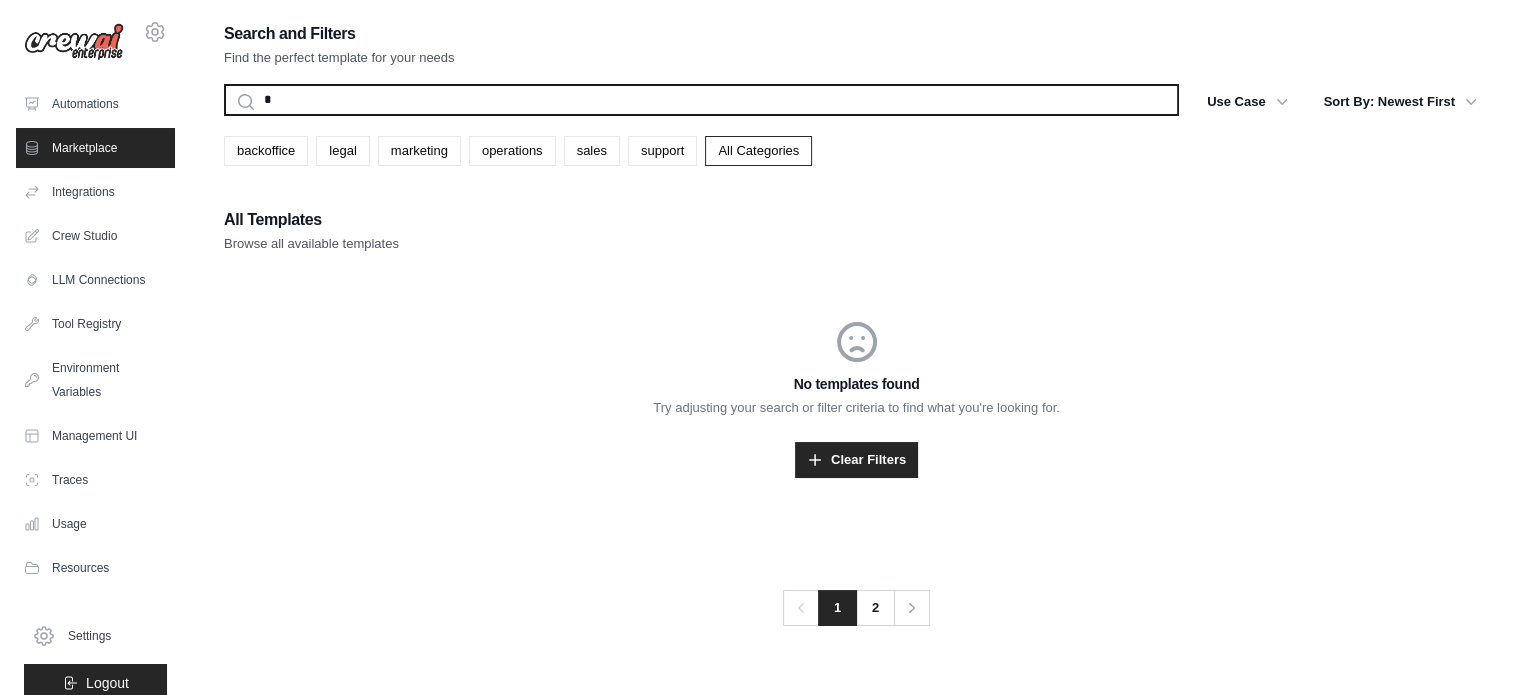 type 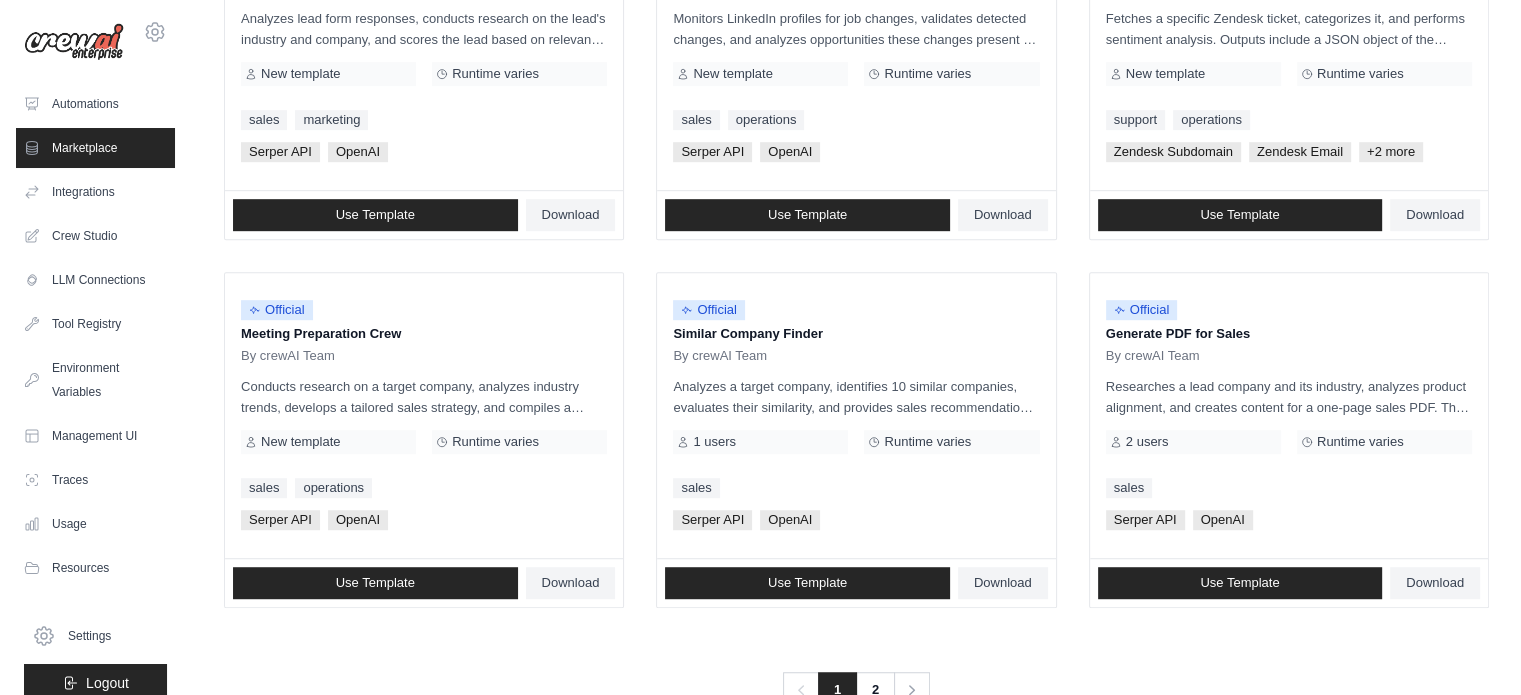 scroll, scrollTop: 1126, scrollLeft: 0, axis: vertical 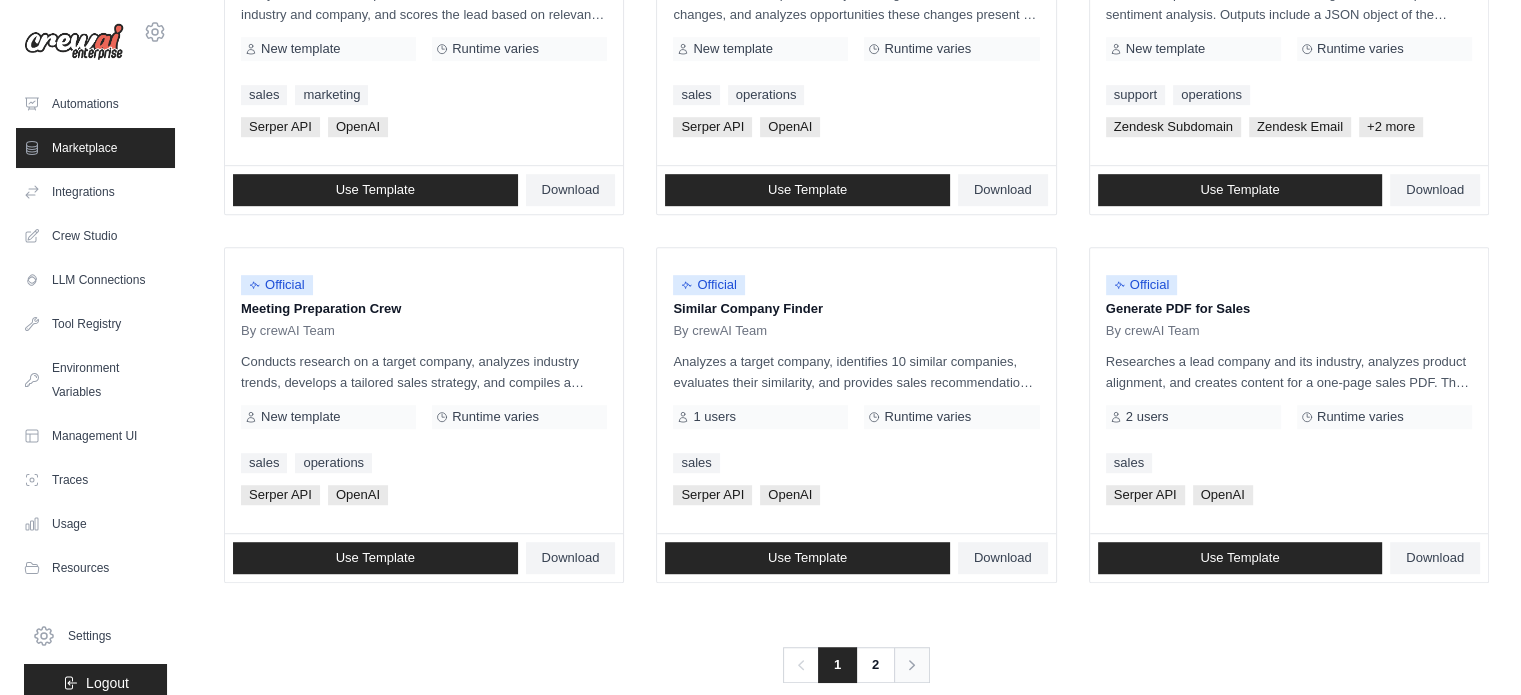 click 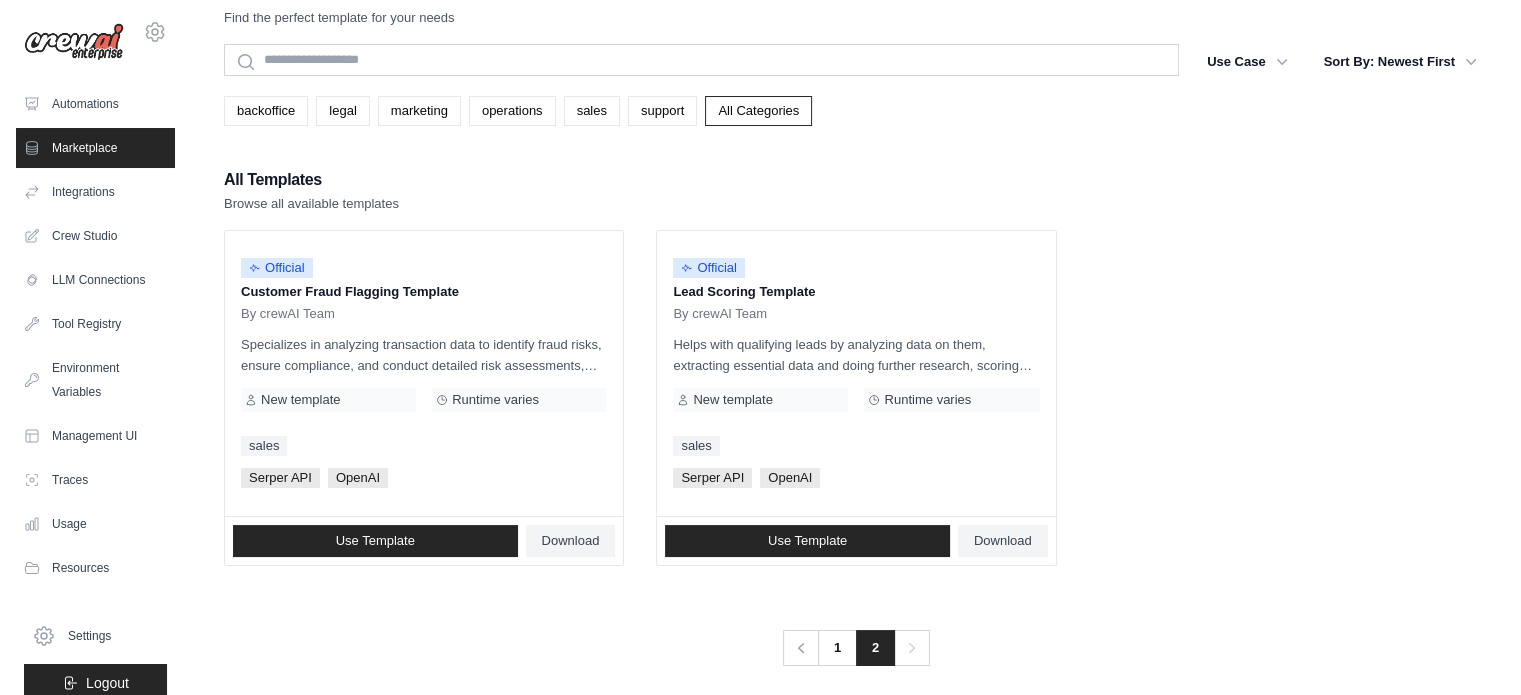 scroll, scrollTop: 0, scrollLeft: 0, axis: both 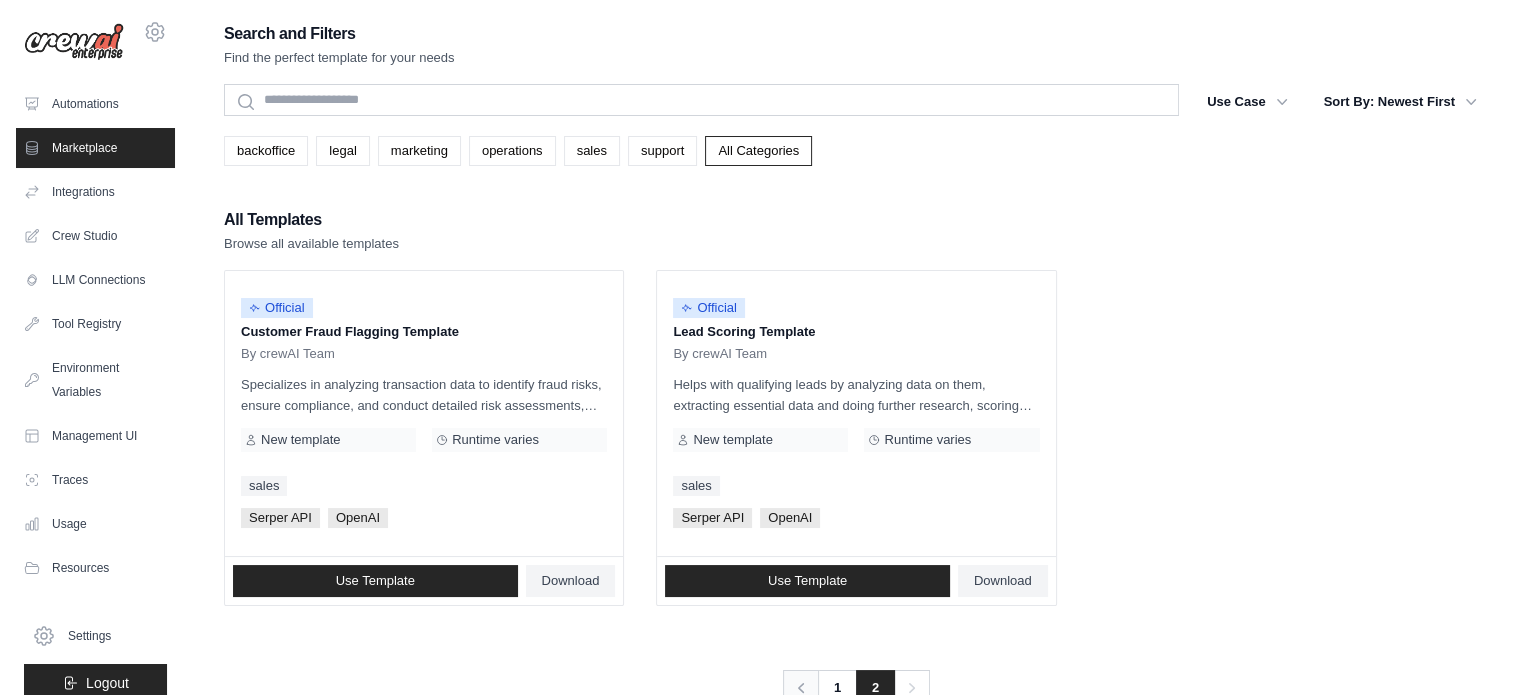 click 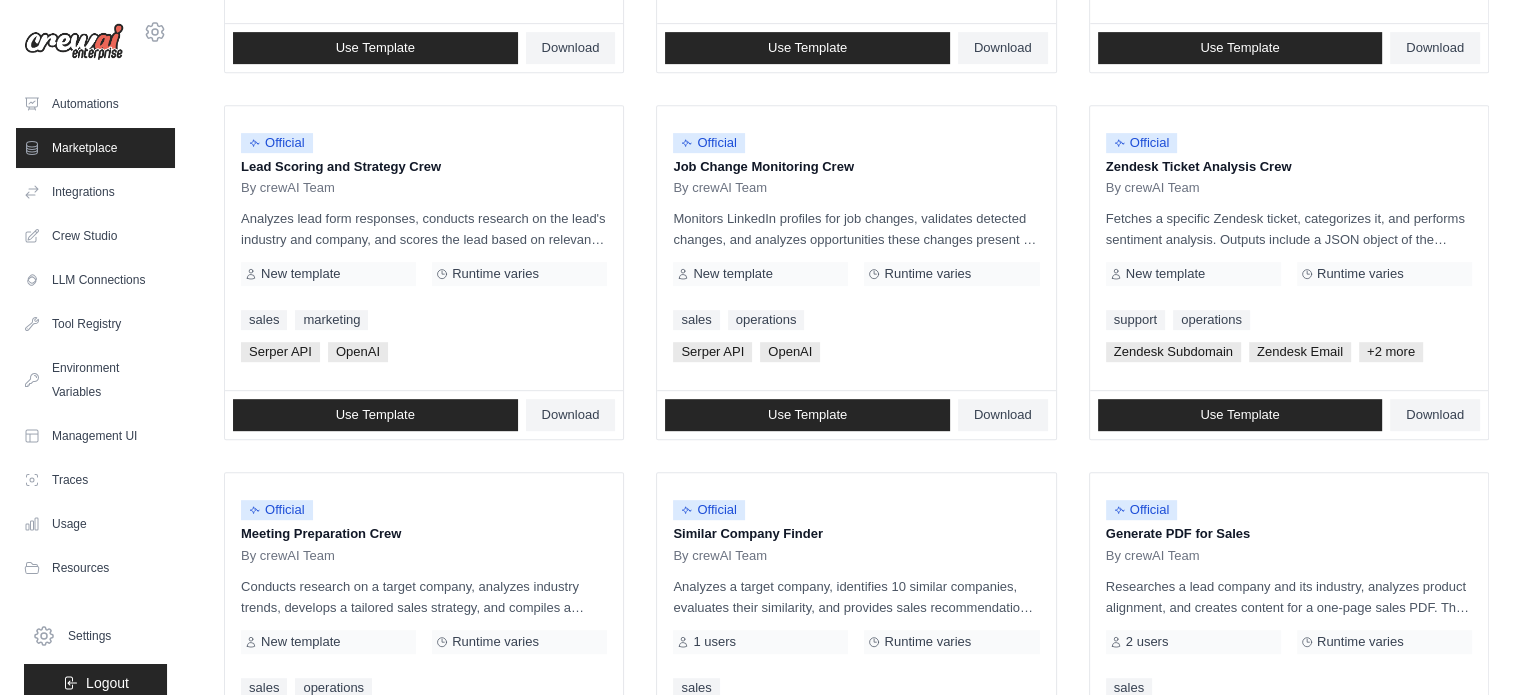 scroll, scrollTop: 1155, scrollLeft: 0, axis: vertical 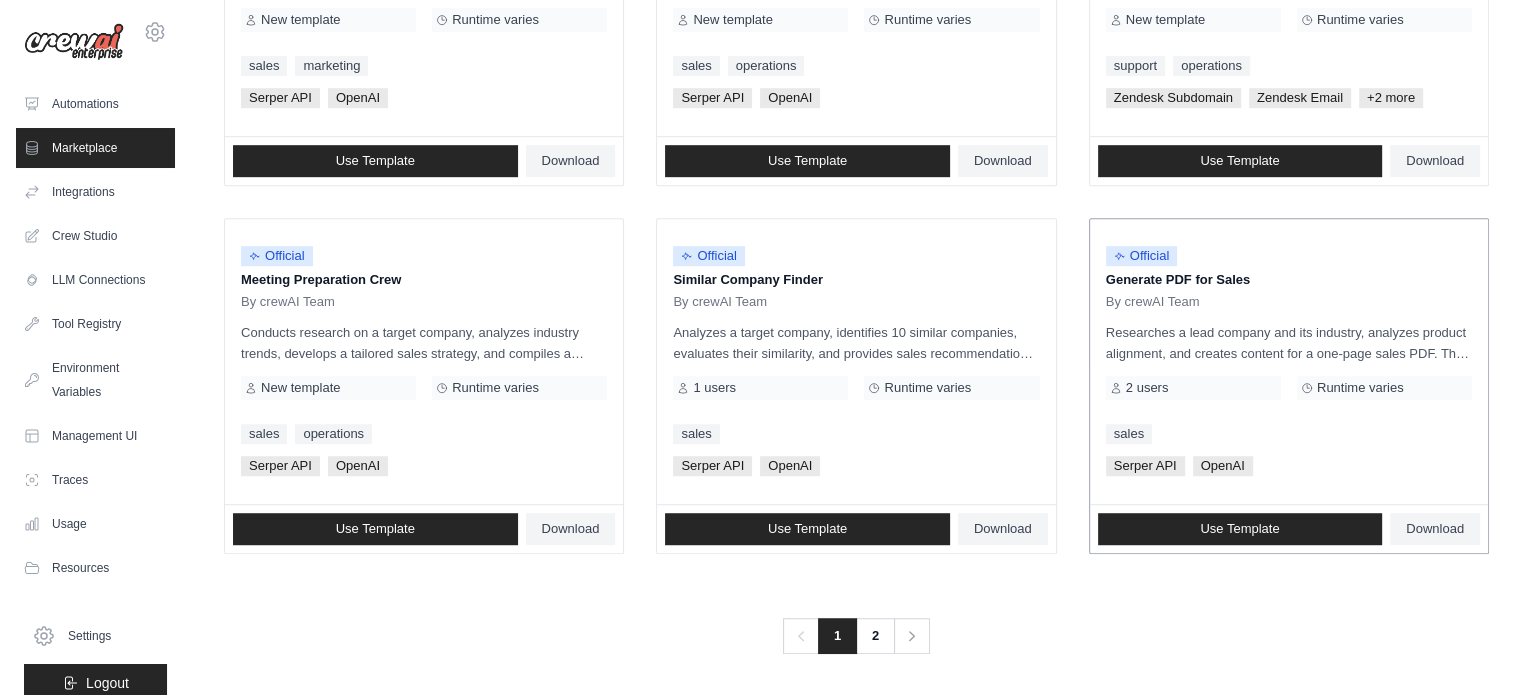 click 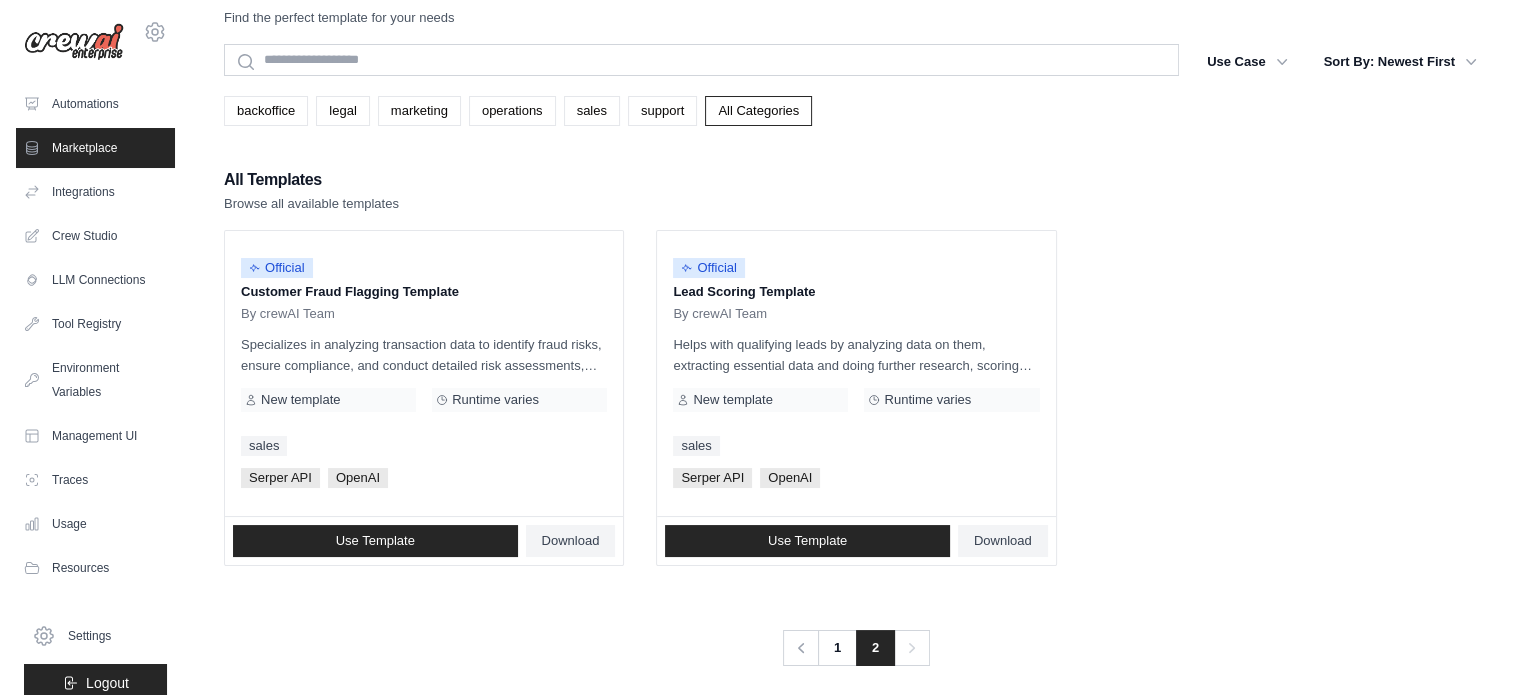 scroll, scrollTop: 0, scrollLeft: 0, axis: both 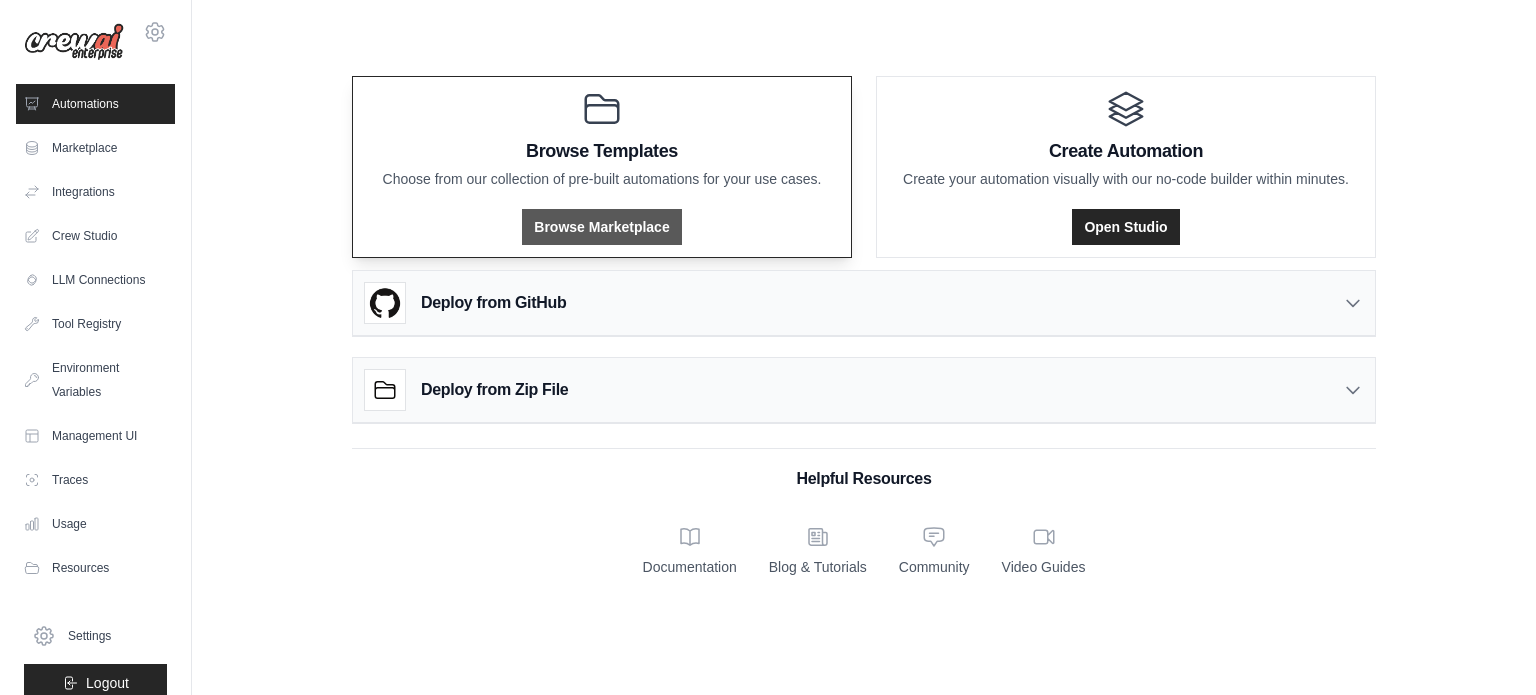click on "Browse Marketplace" at bounding box center (601, 227) 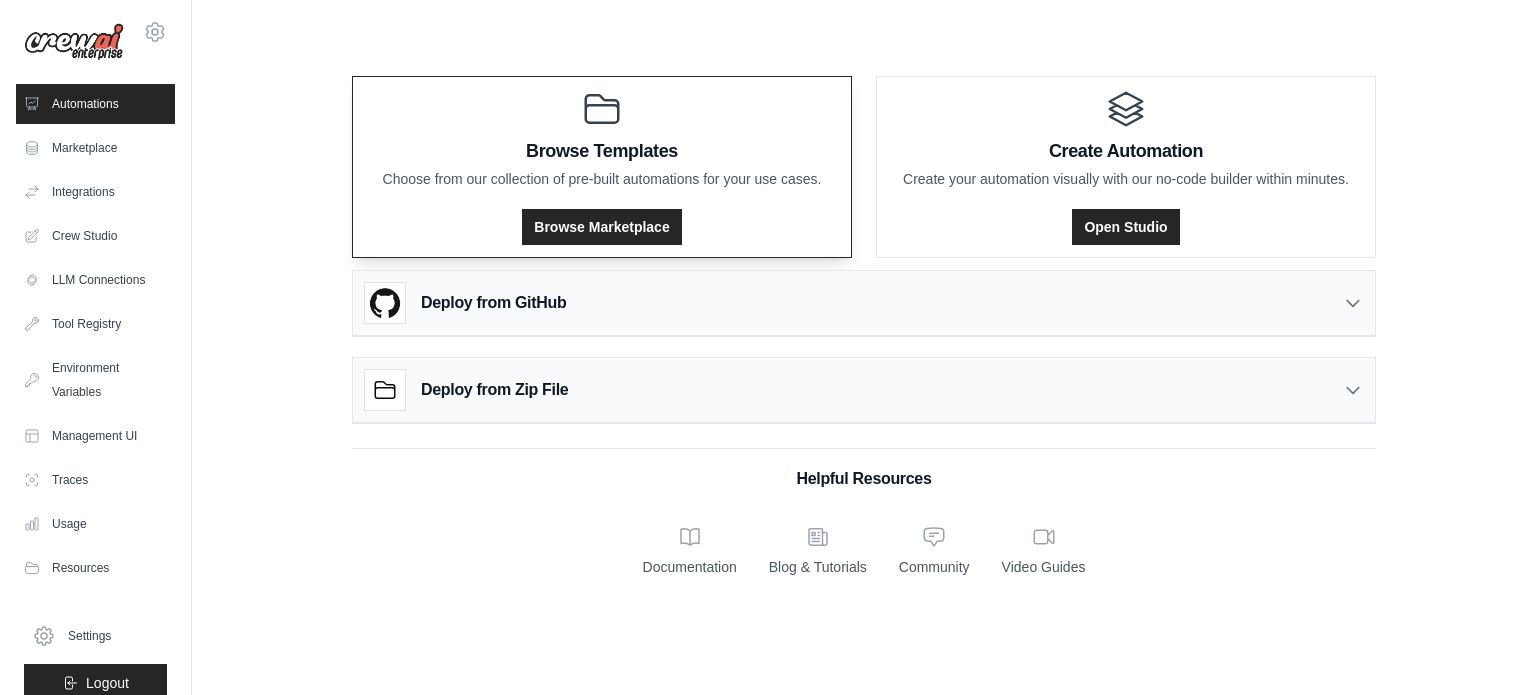 click on "Browse Templates" at bounding box center (602, 151) 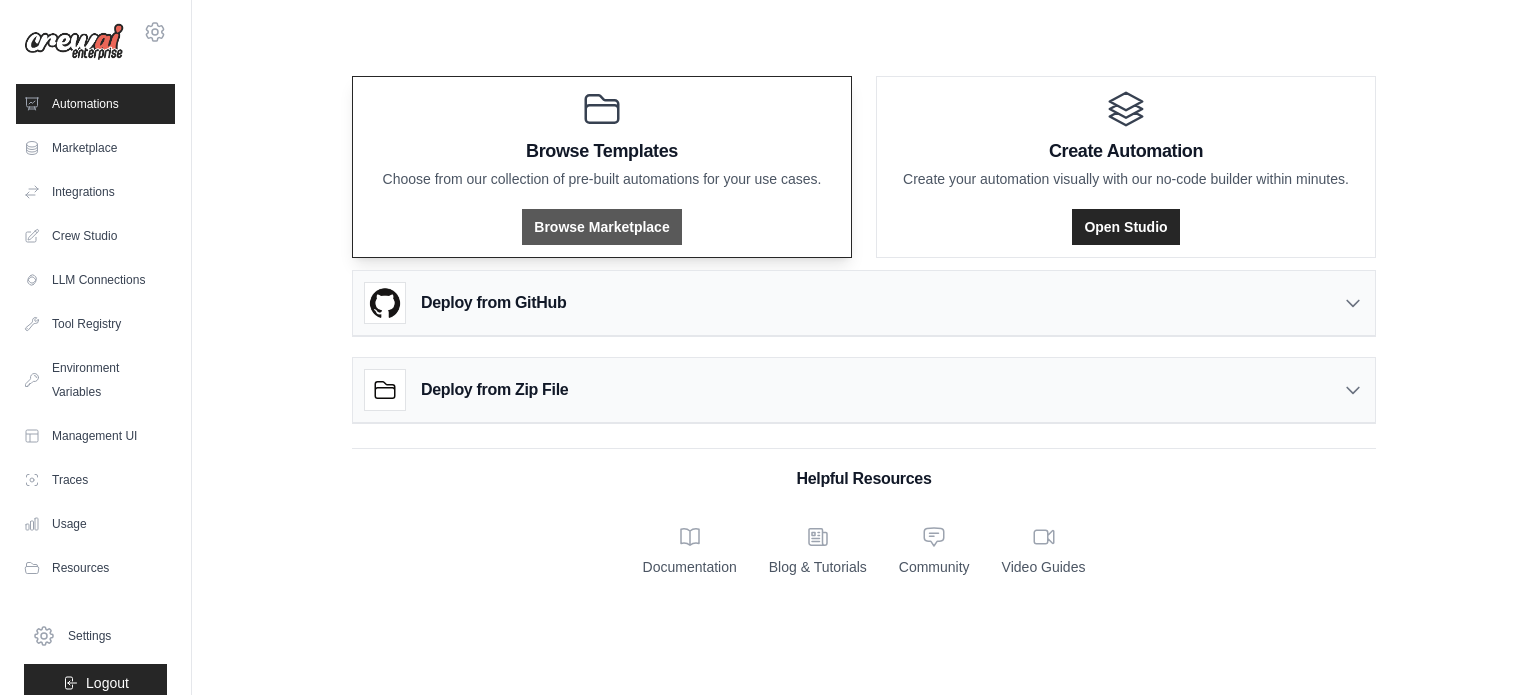 click on "Browse Marketplace" at bounding box center (601, 227) 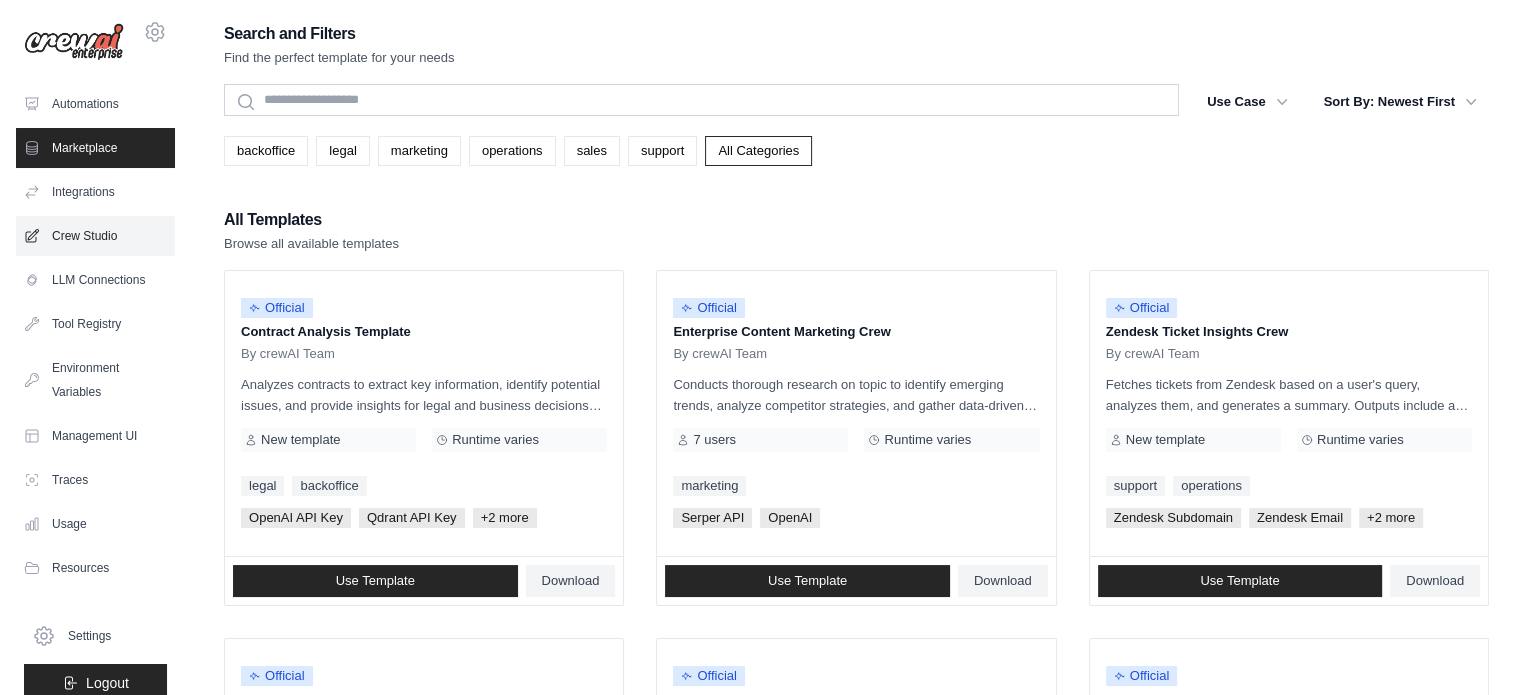 click on "Crew Studio" at bounding box center (95, 236) 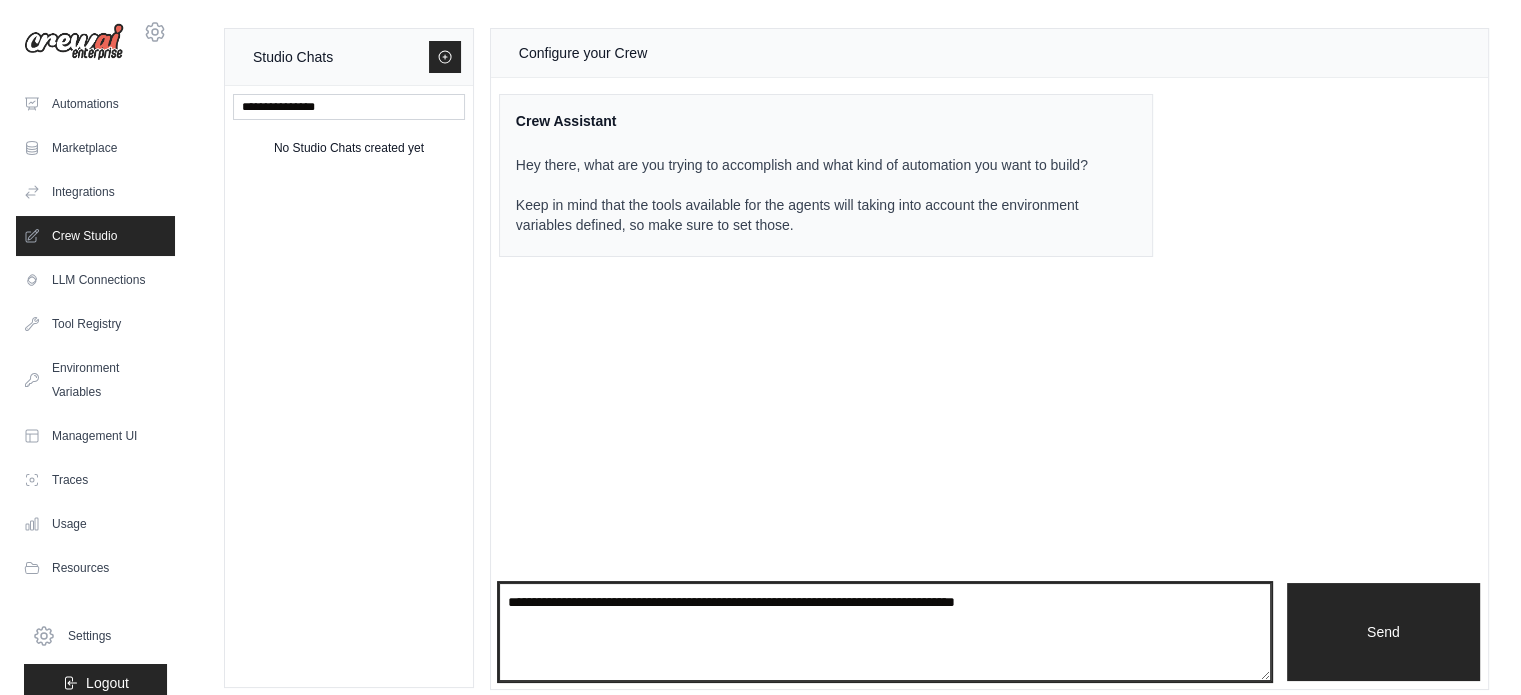 click at bounding box center (885, 632) 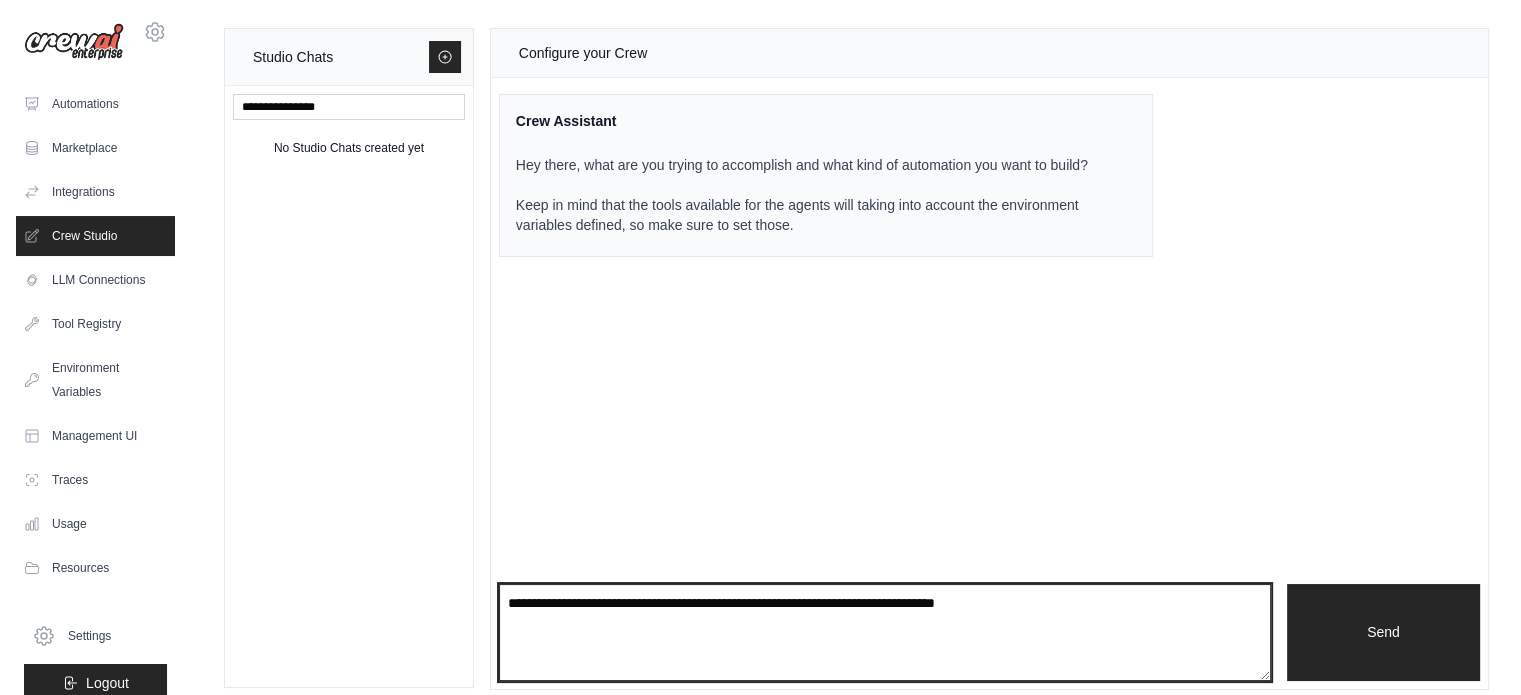 type on "**********" 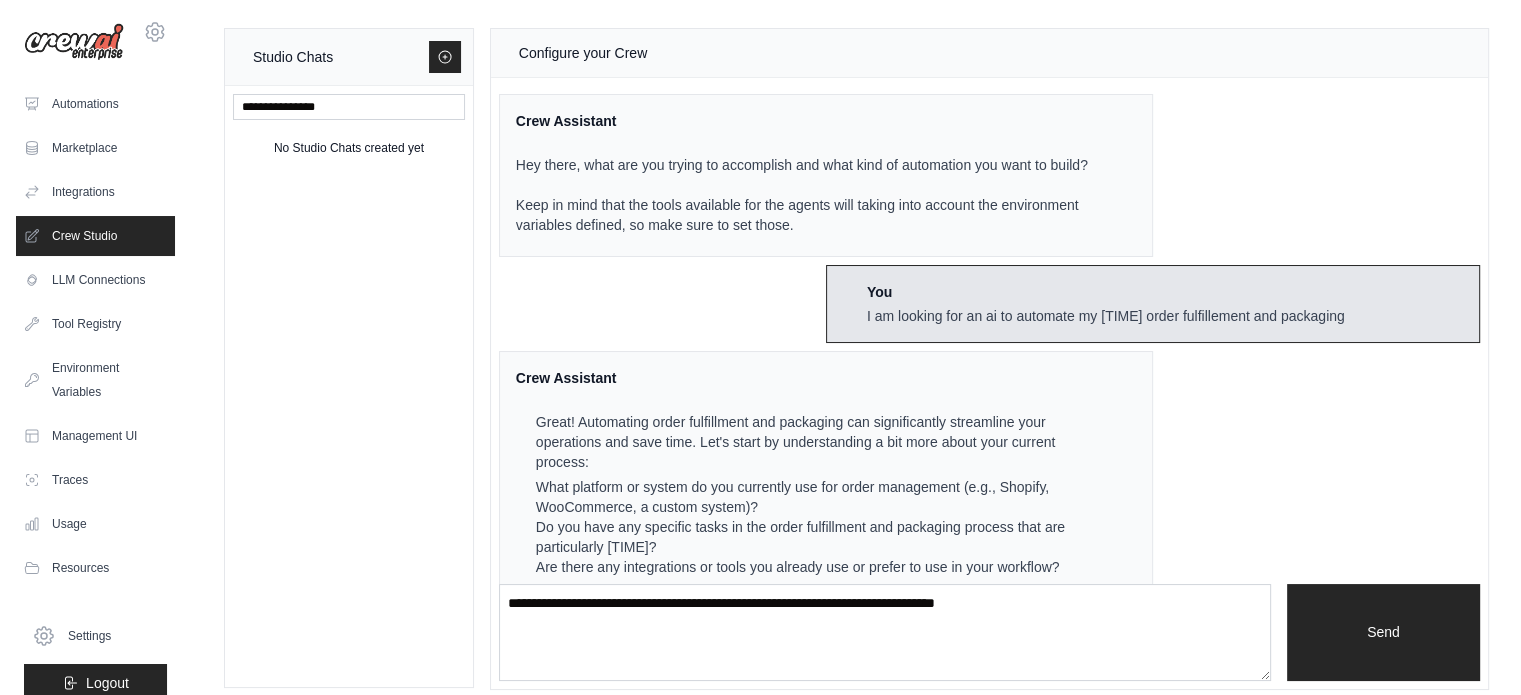 scroll, scrollTop: 69, scrollLeft: 0, axis: vertical 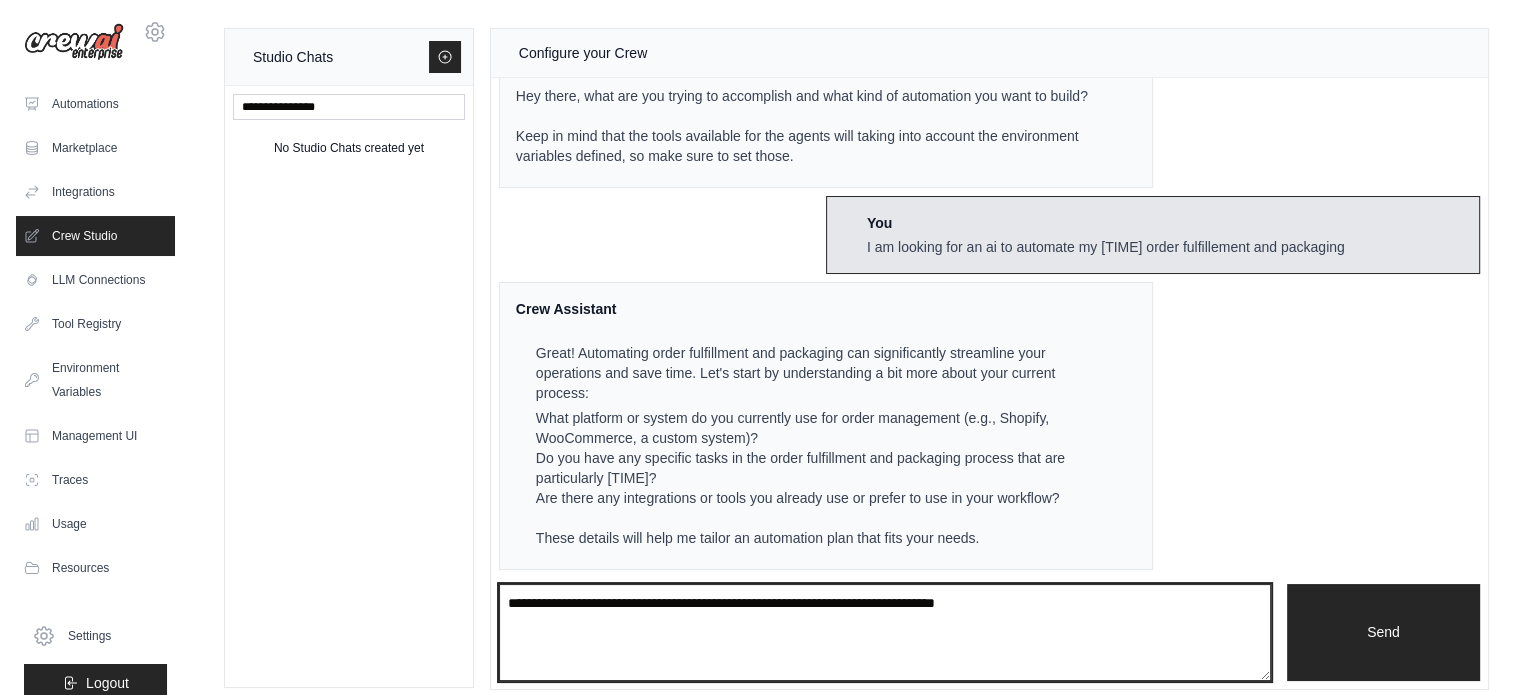 click on "**********" at bounding box center [885, 633] 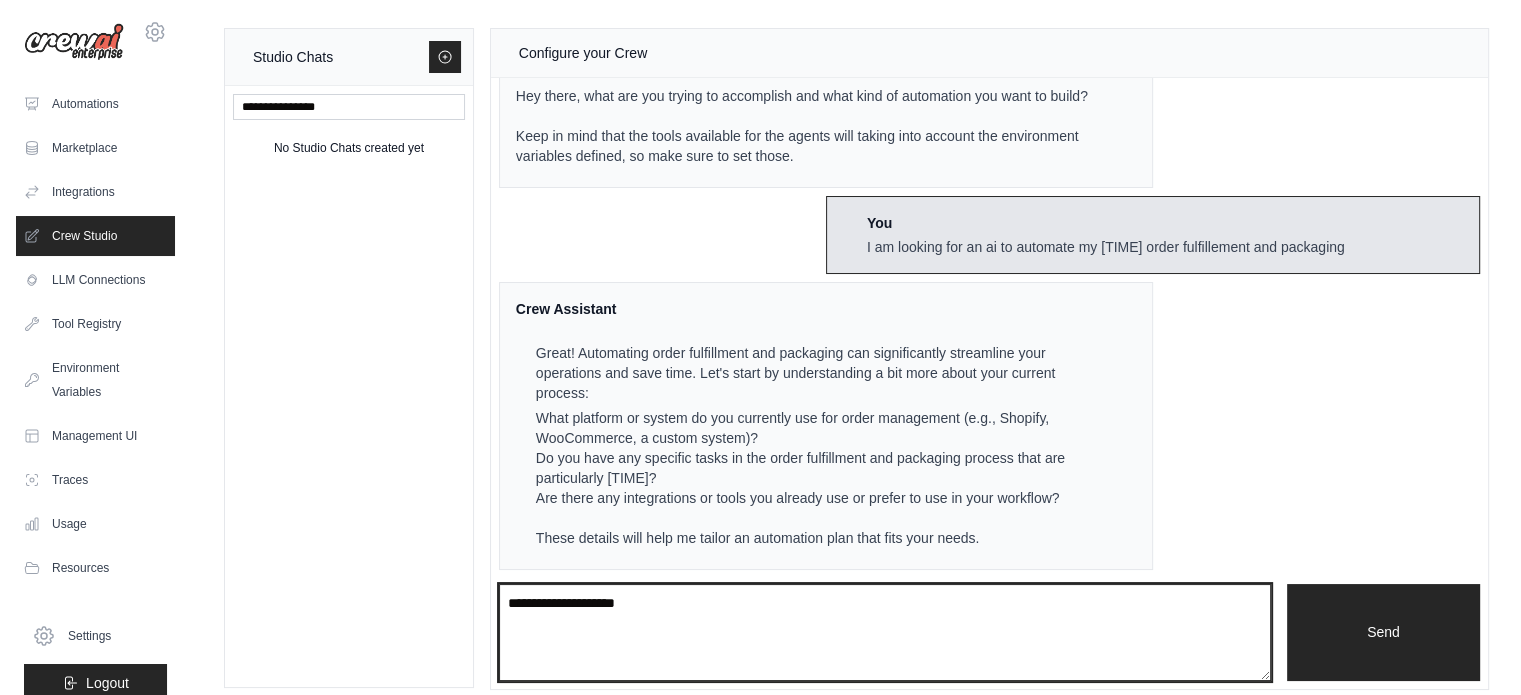 type on "**********" 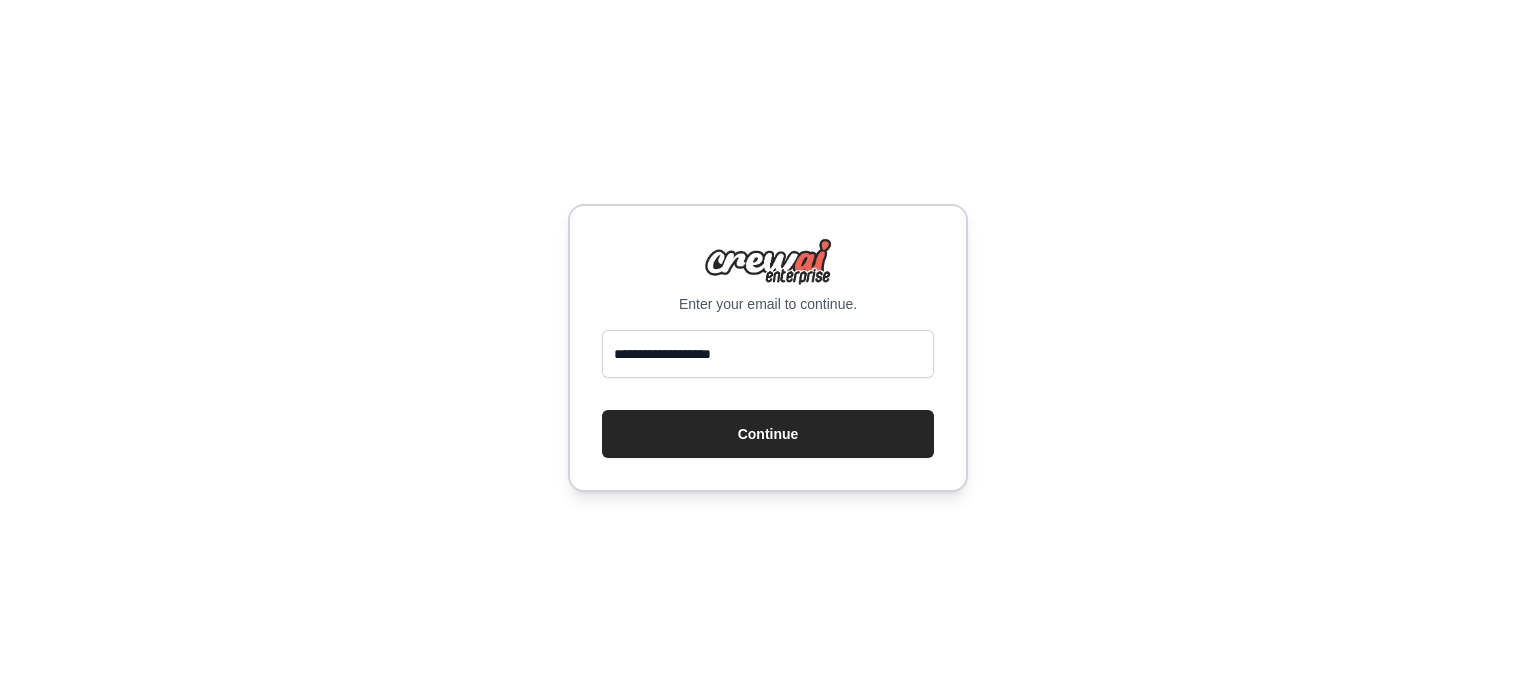 scroll, scrollTop: 0, scrollLeft: 0, axis: both 